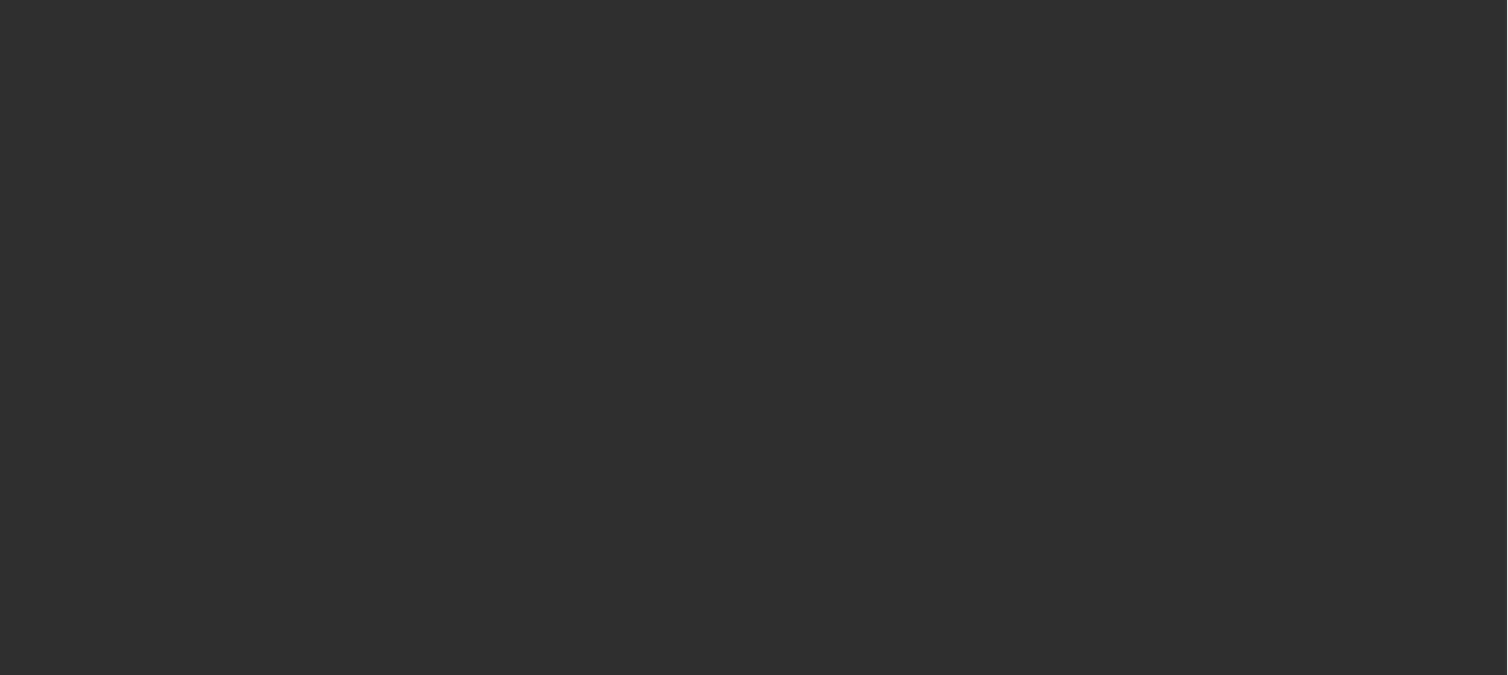 scroll, scrollTop: 0, scrollLeft: 0, axis: both 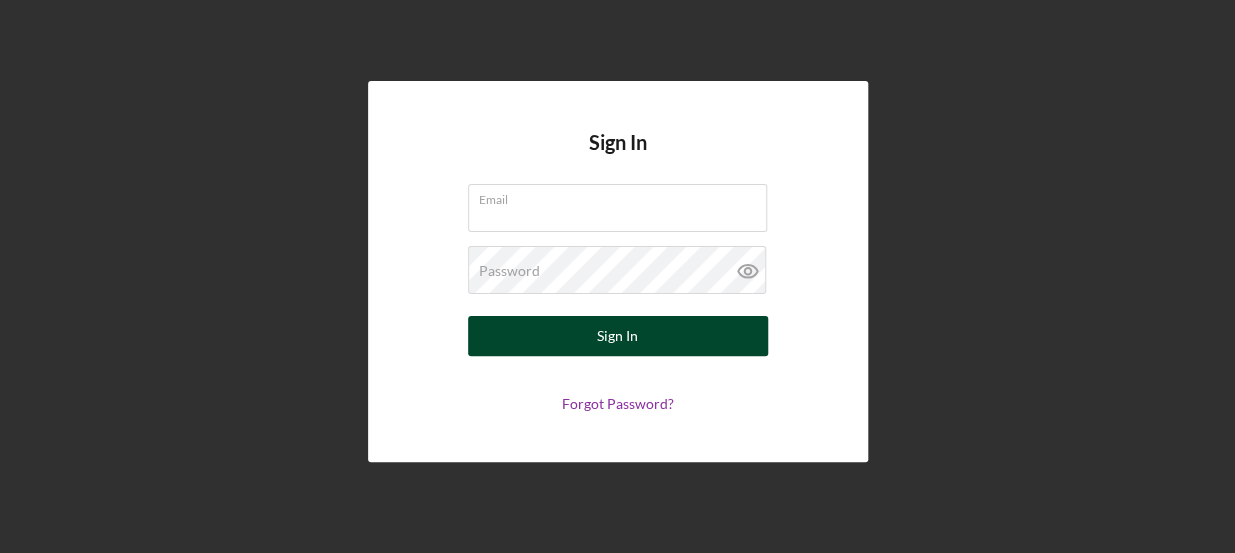 type on "[EMAIL]" 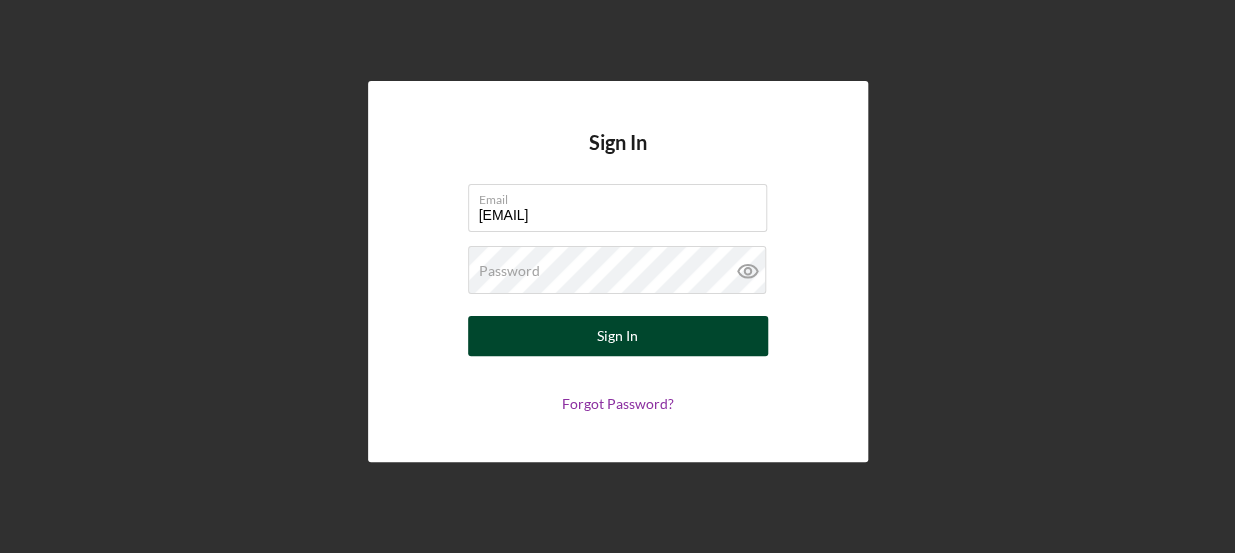 click on "Sign In" at bounding box center [618, 336] 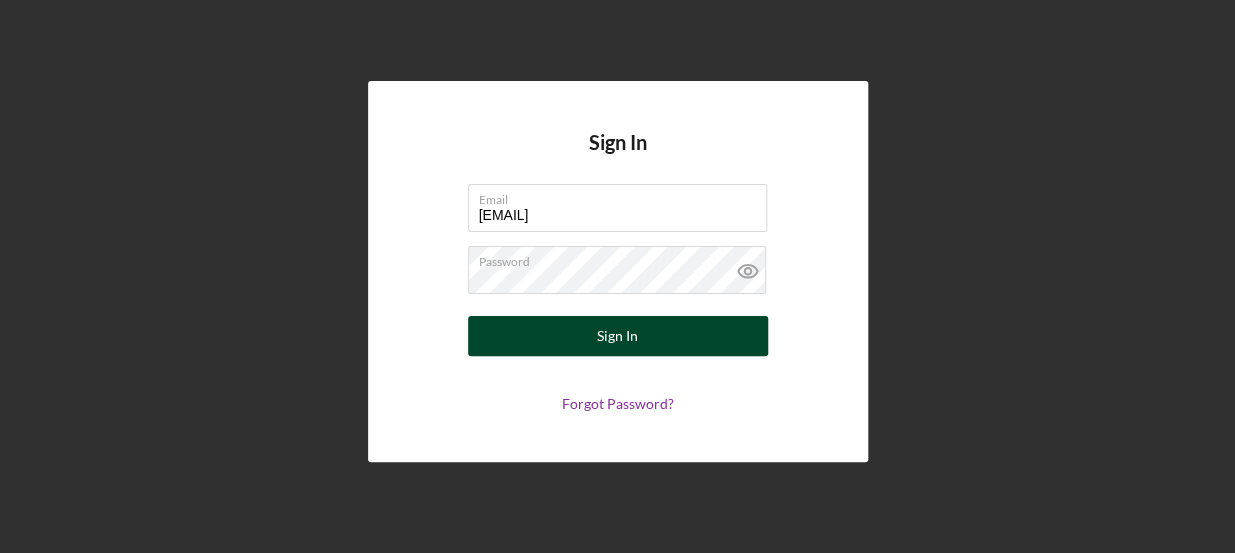 click on "Sign In" at bounding box center [618, 336] 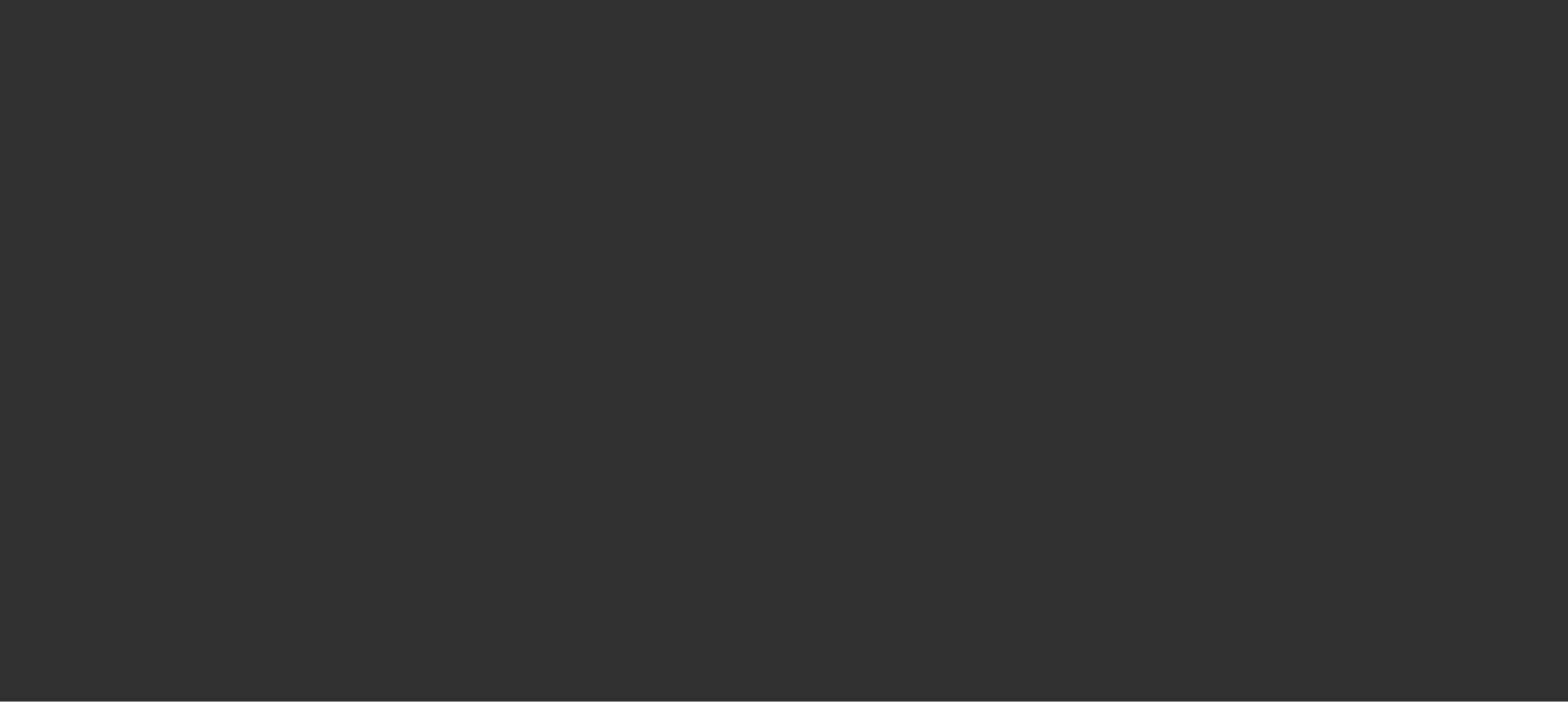 scroll, scrollTop: 0, scrollLeft: 0, axis: both 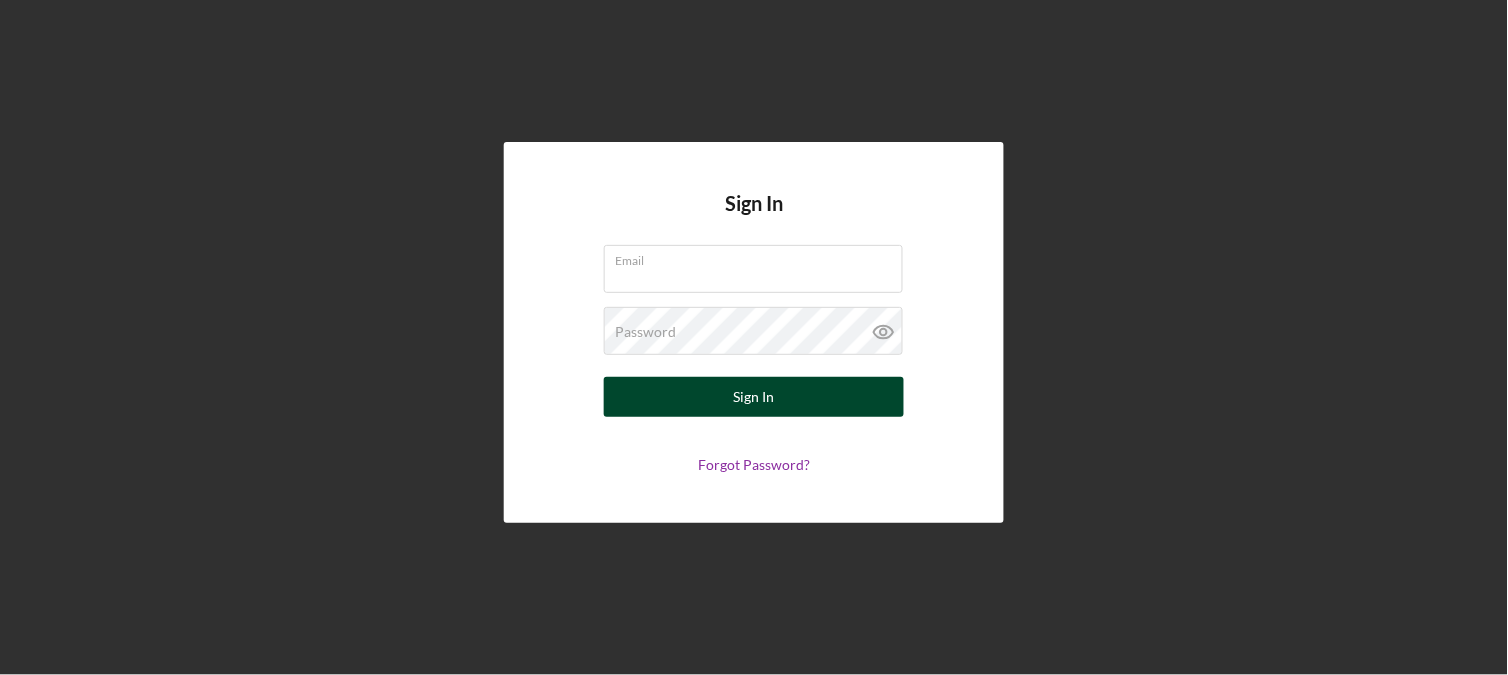 type on "treasuredonegifts@[EXAMPLE.COM]" 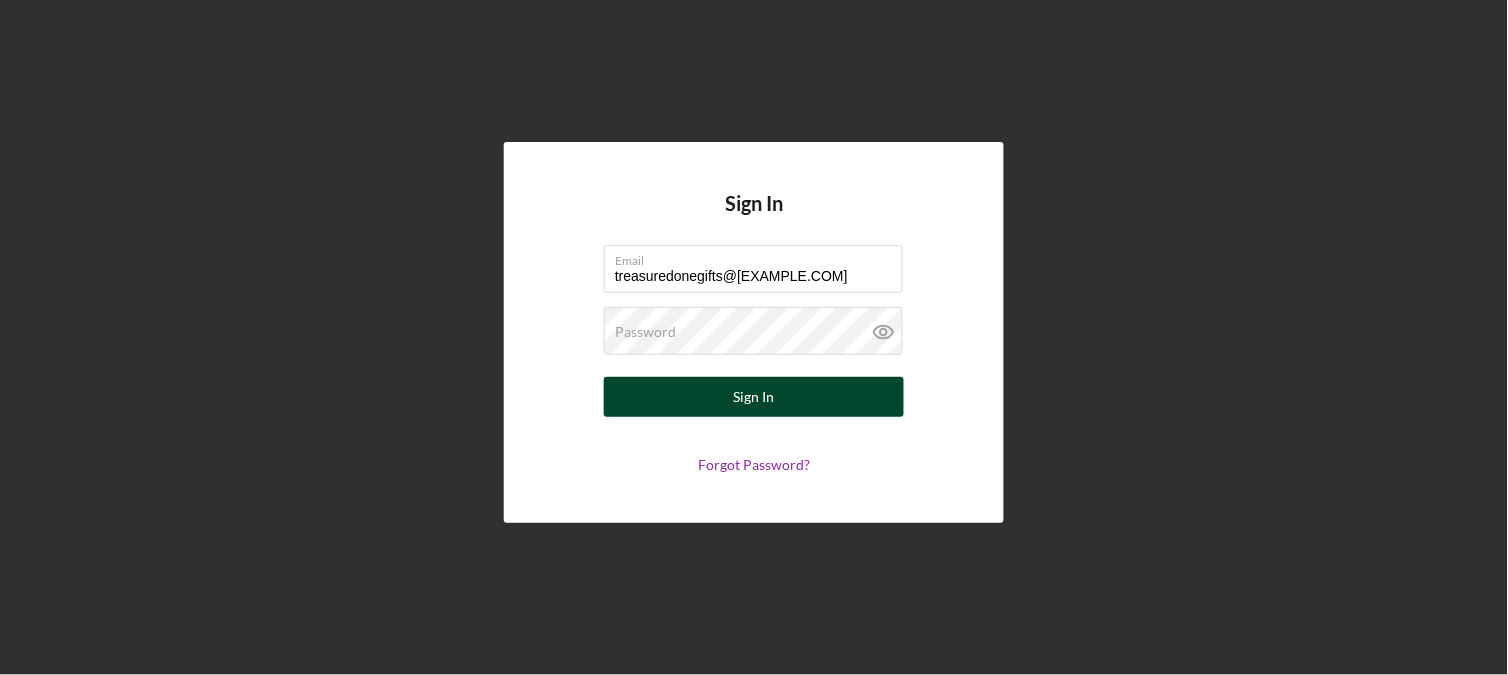 click on "Sign In" at bounding box center (754, 397) 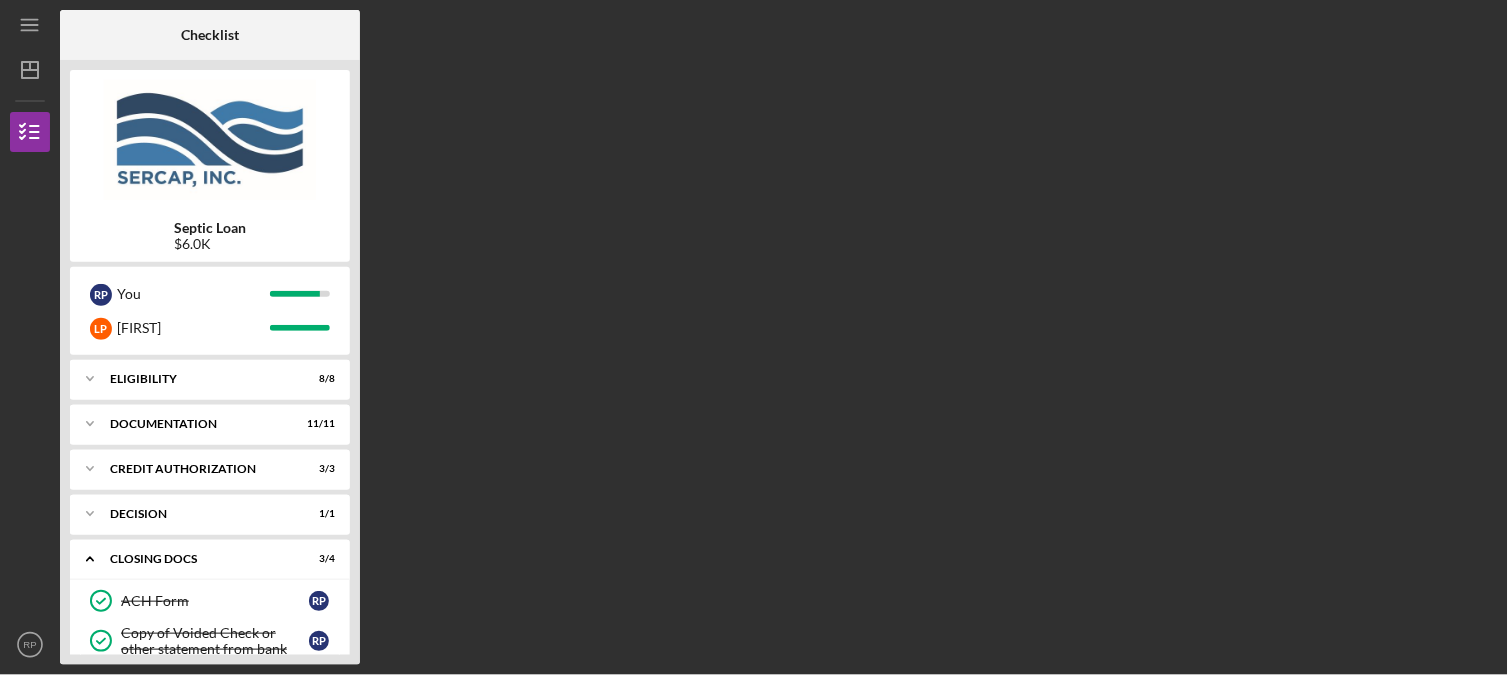 click on "Checklist Septic Loan $6.0K R P You L P Lori Icon/Expander Eligibility 8 / 8 Icon/Expander Documentation 11 / 11 Icon/Expander CREDIT AUTHORIZATION 3 / 3 Icon/Expander Decision 1 / 1 Icon/Expander CLOSING DOCS  3 / 4 ACH Form  ACH Form  R P Copy of Voided Check or other statement from bank  Copy of Voided Check or other statement from bank  R P Review Closing Documents Review Closing Documents R P 24 Progression onto Contractor Phase R P Icon/Expander Contractor Docs 0 / 1 Icon/Expander Funding 0 / 3" at bounding box center (779, 337) 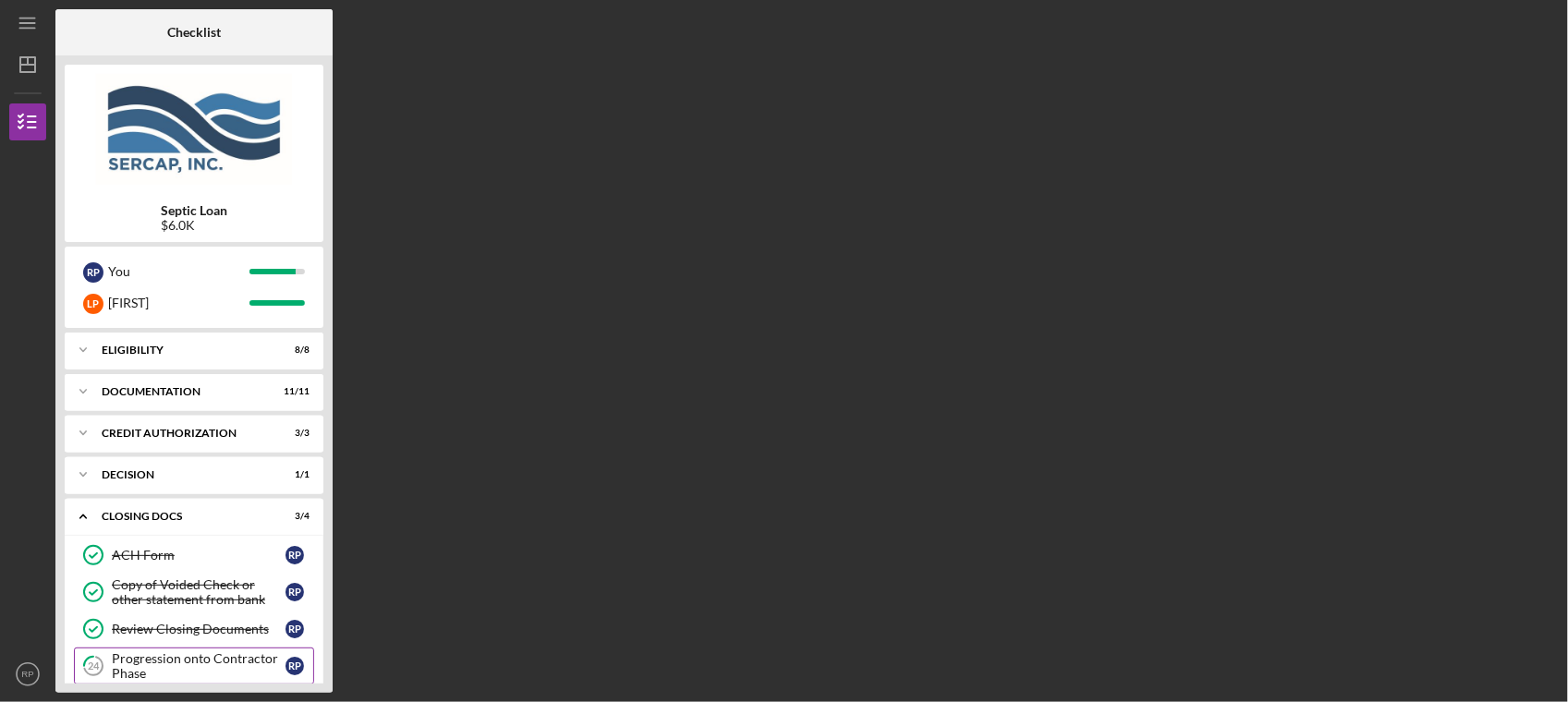 click on "Progression onto Contractor Phase" at bounding box center (199, 666) 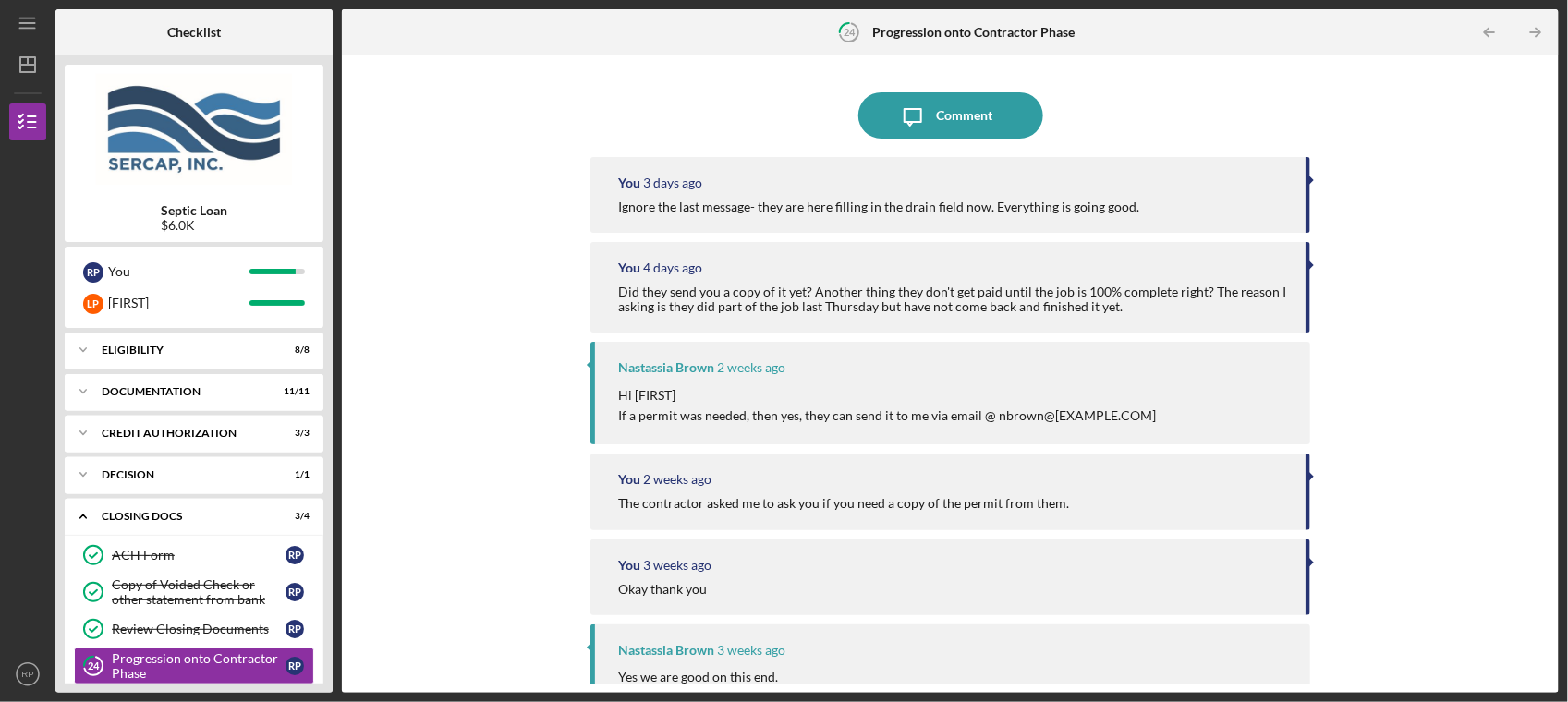 click on "Icon/Message Comment You   3 days ago Ignore the last message- they are here filling in the drain field now. Everything is going good. You   4 days ago Did they send you a copy of it yet? Another thing they don't get paid until the job is 100% complete right? The reason I asking is they did part of the job last Thursday but have not come back and finished it yet. Nastassia [LAST]   2 weeks ago Hi Russel If a permit was needed, then yes, they can send it to me via email @ nbrown@[EXAMPLE.COM] You   2 weeks ago The contractor asked me to ask you if you need a copy of the permit from them. You   3 weeks ago Okay thank you Nastassia [LAST]   3 weeks ago Yes we are good on this end.  We are just waiting on your contractor, and I have already given him permission to schedule you at his earliest convenience.  You   3 weeks ago Just making sure everything is still good to go. The contractor is waiting on the county for the permit. You   3 months ago Okay thank you. Nastassia [LAST]   3 months ago You     You" at bounding box center (950, 374) 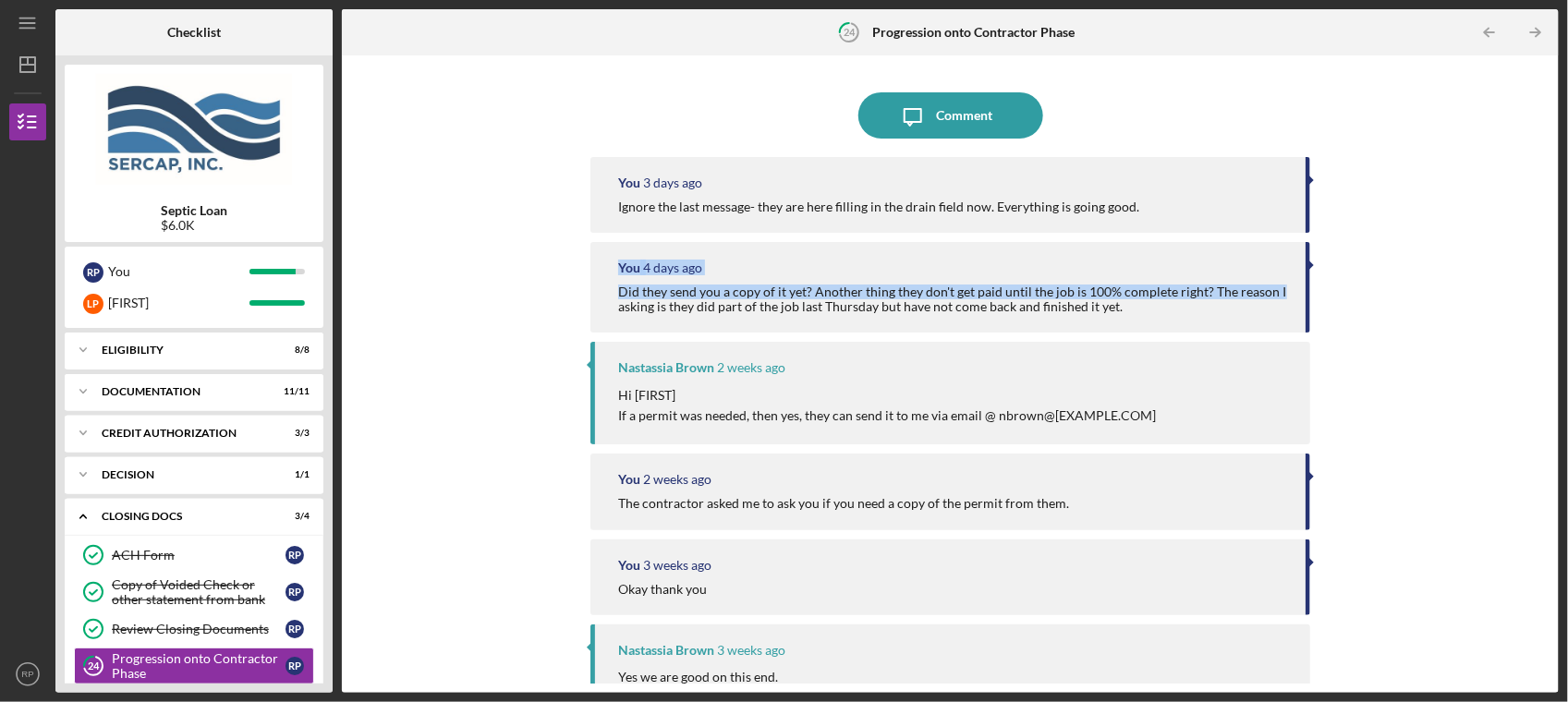 drag, startPoint x: 1550, startPoint y: 200, endPoint x: 1530, endPoint y: 297, distance: 99.0404 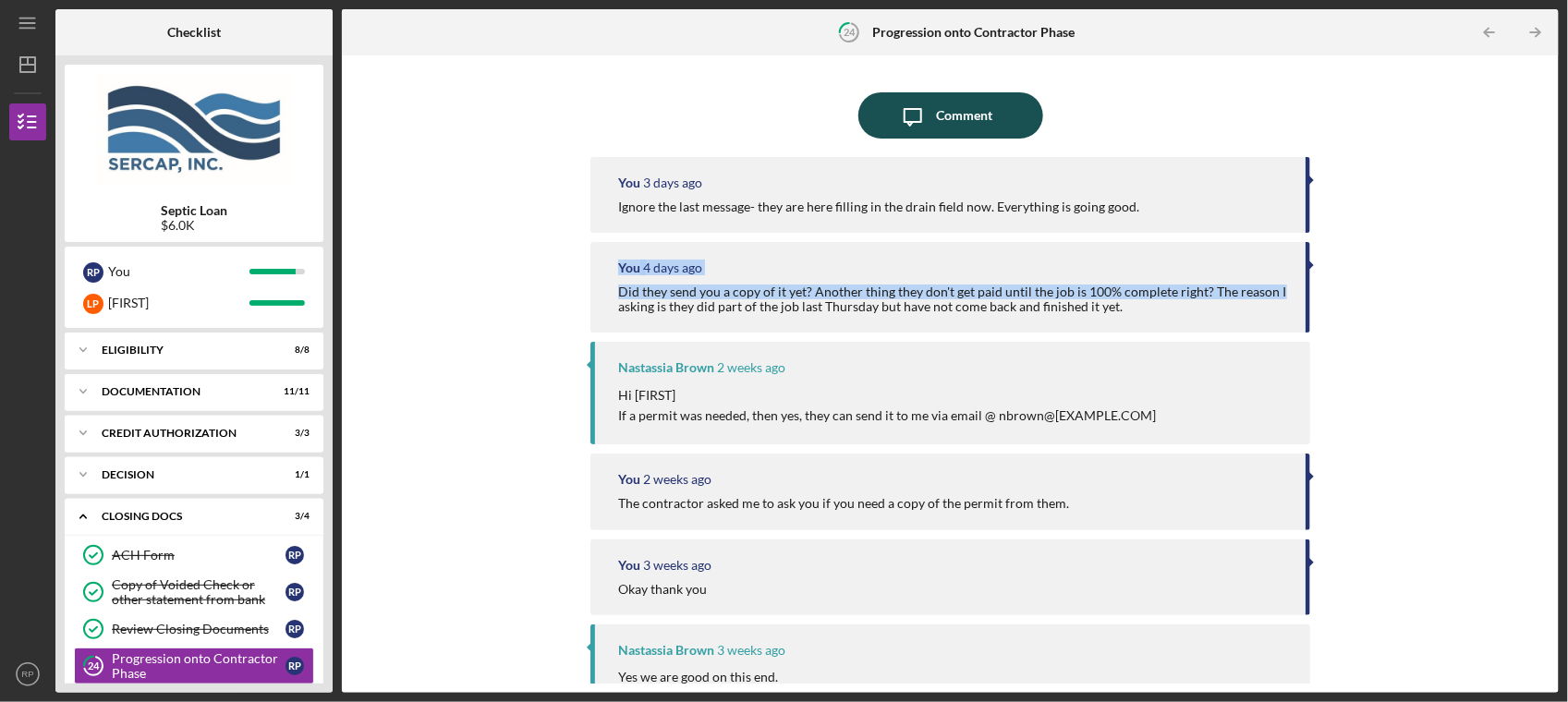click on "Comment" at bounding box center (964, 115) 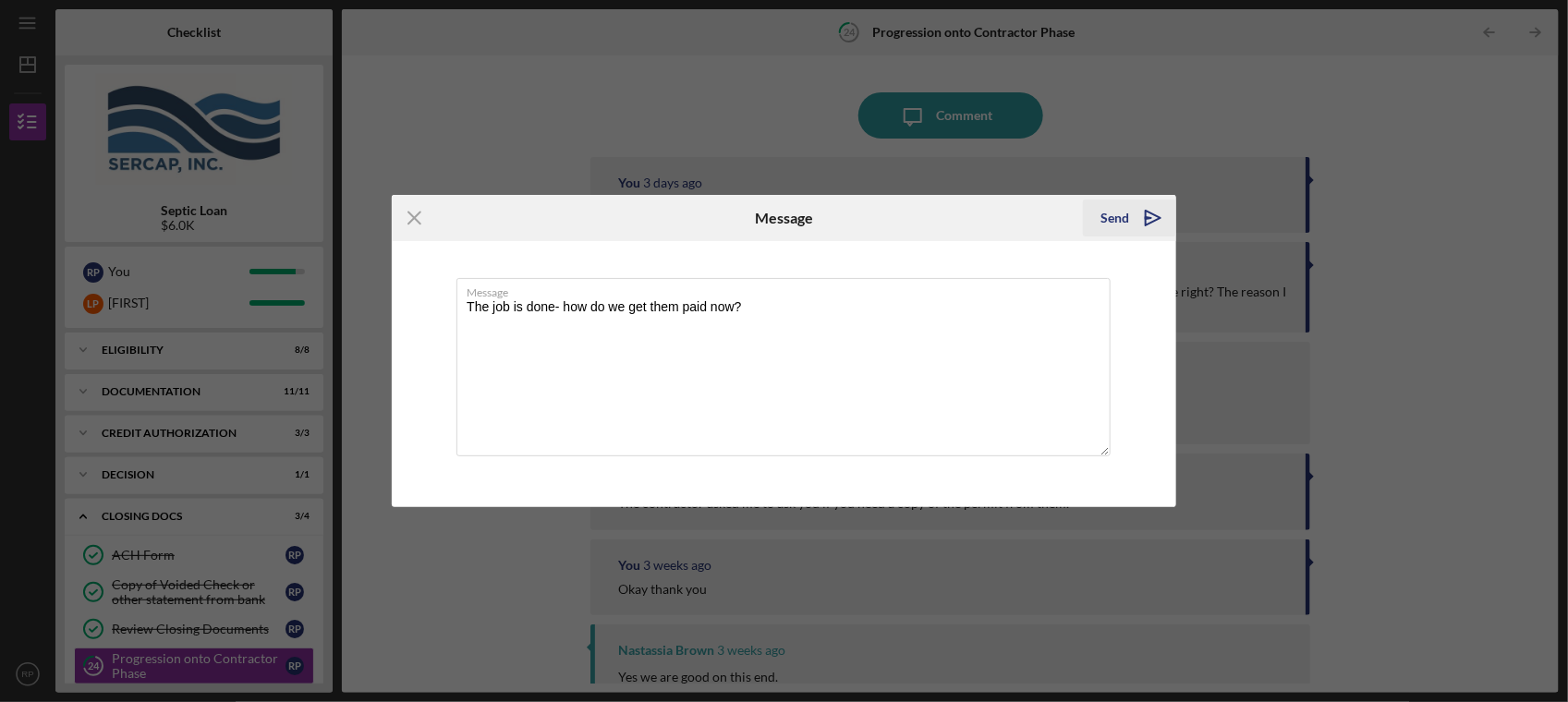 type on "The job is done- how do we get them paid now?" 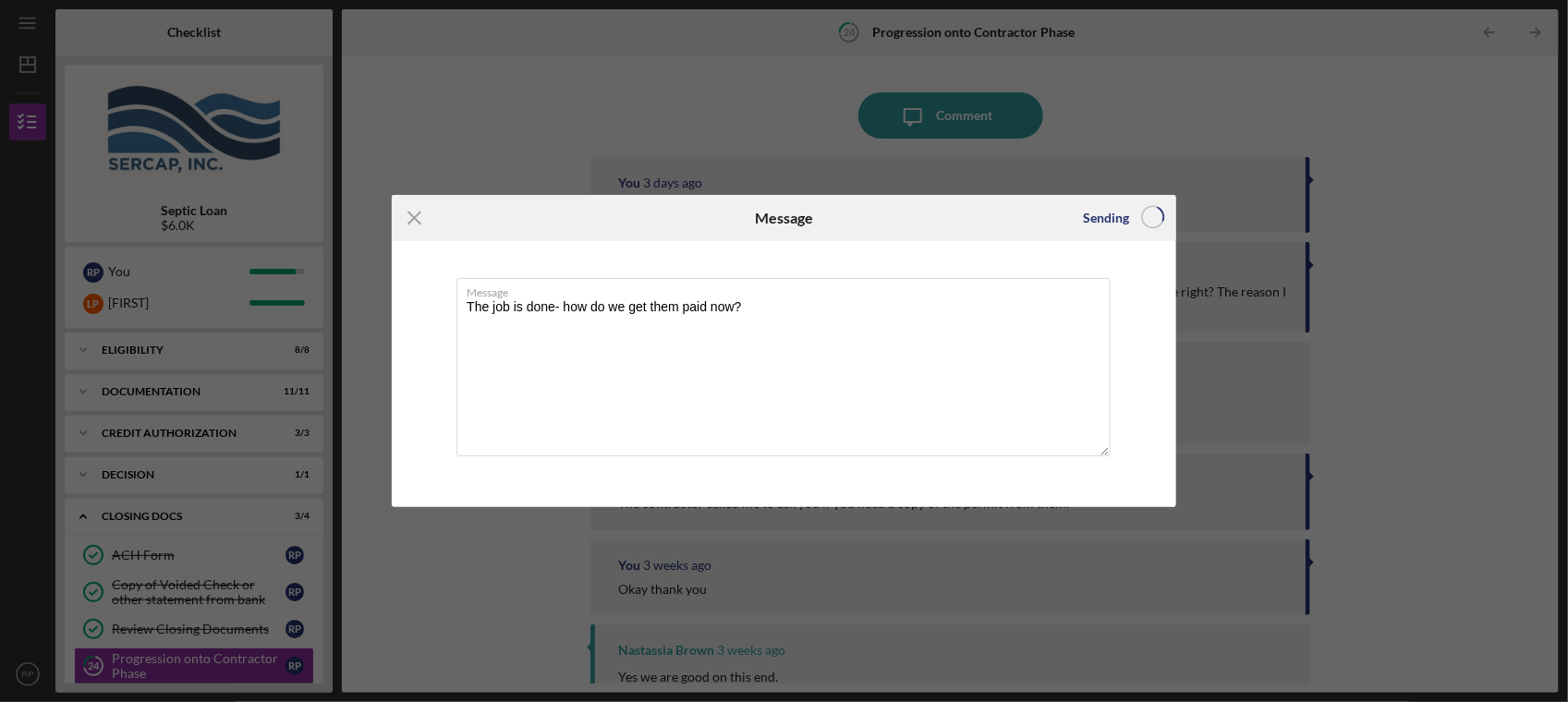 type 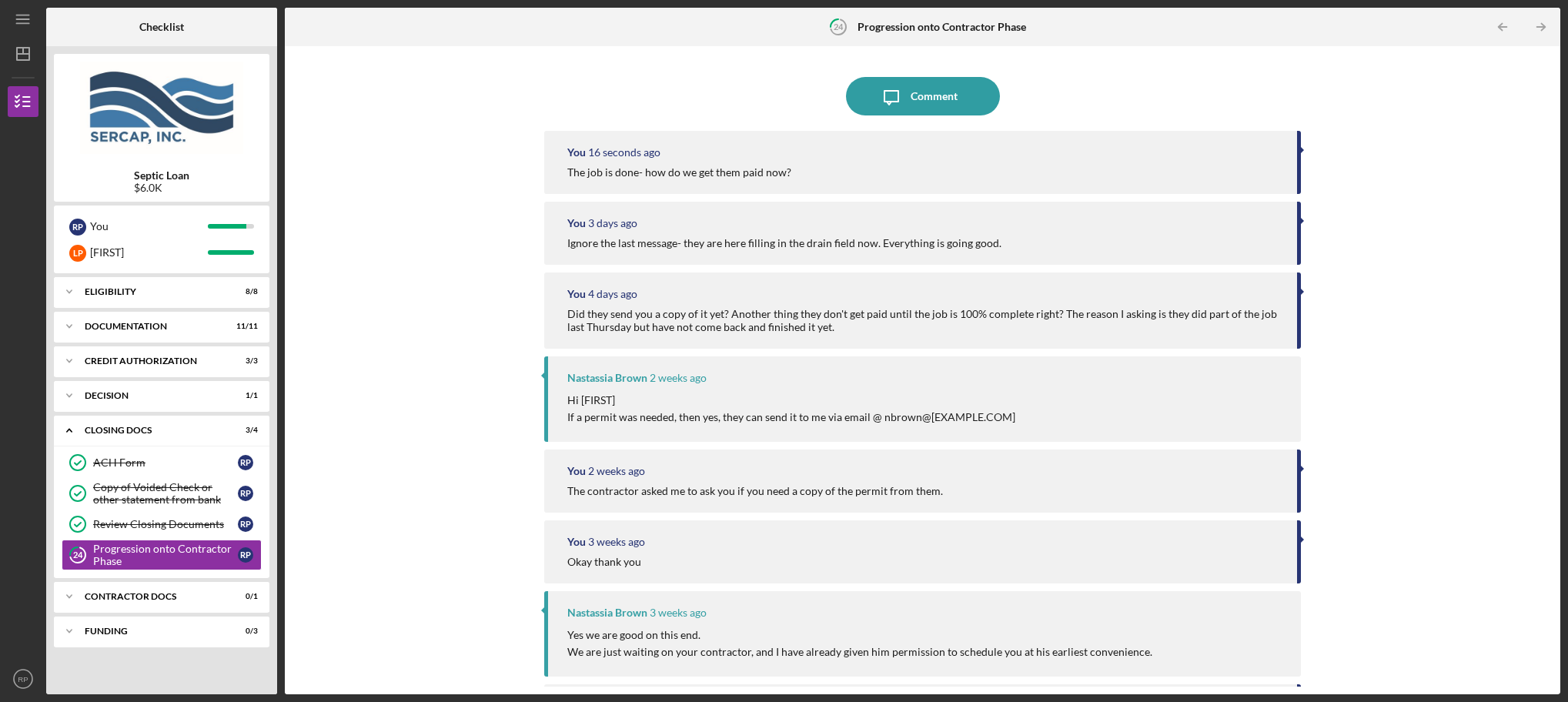 click on "Icon/Message Comment You   16 seconds ago The job is done- how do we get them paid now? You   3 days ago Ignore the last message- they are here filling in the drain field now. Everything is going good. You   4 days ago Did they send you a copy of it yet? Another thing they don't get paid until the job is 100% complete right? The reason I asking is they did part of the job last Thursday but have not come back and finished it yet. Nastassia [LAST]   2 weeks ago Hi Russel If a permit was needed, then yes, they can send it to me via email @ nbrown@[EXAMPLE.COM] You   2 weeks ago The contractor asked me to ask you if you need a copy of the permit from them. You   3 weeks ago Okay thank you Nastassia [LAST]   3 weeks ago Yes we are good on this end.  We are just waiting on your contractor, and I have already given him permission to schedule you at his earliest convenience.  You   3 weeks ago Just making sure everything is still good to go. The contractor is waiting on the county for the permit. You     You" at bounding box center [922, 370] 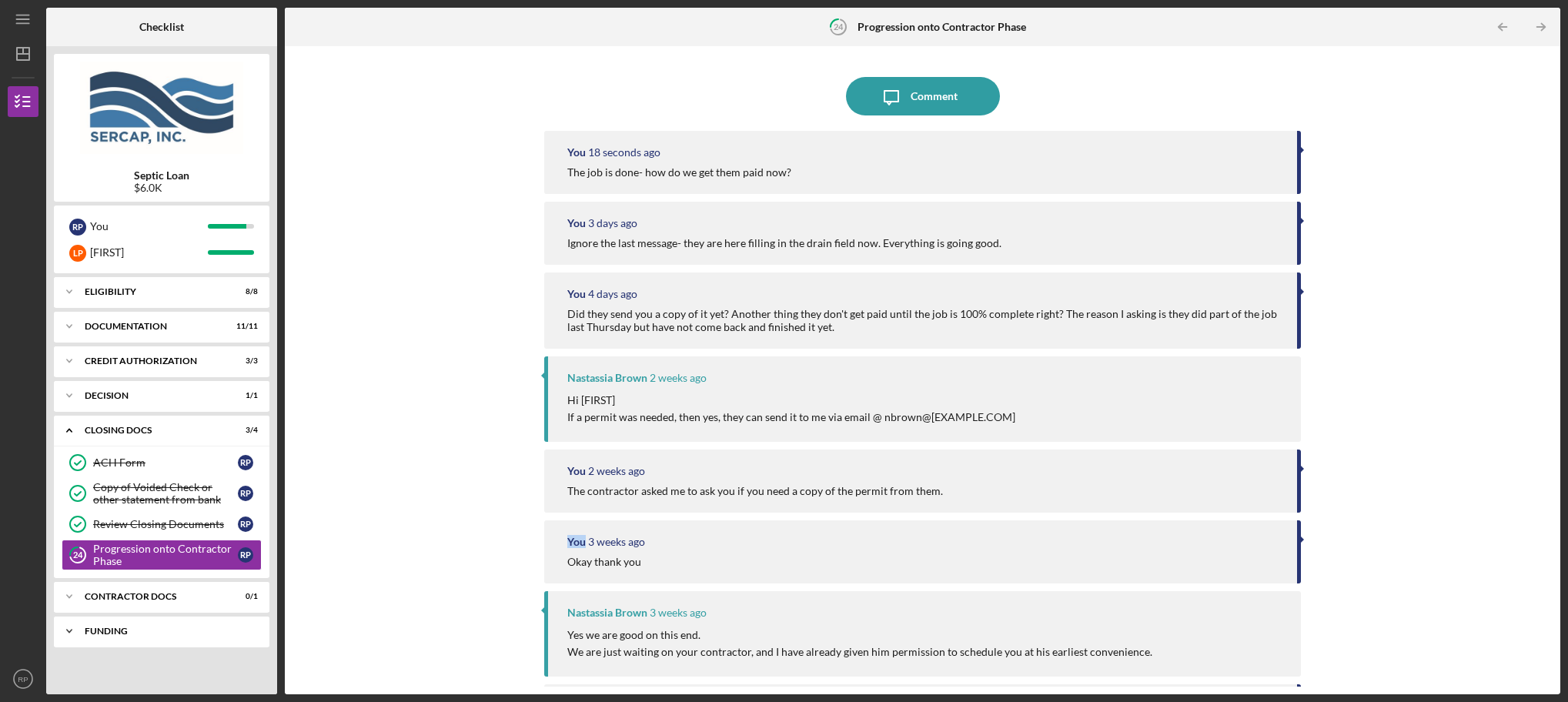 click on "Funding" at bounding box center [167, 631] 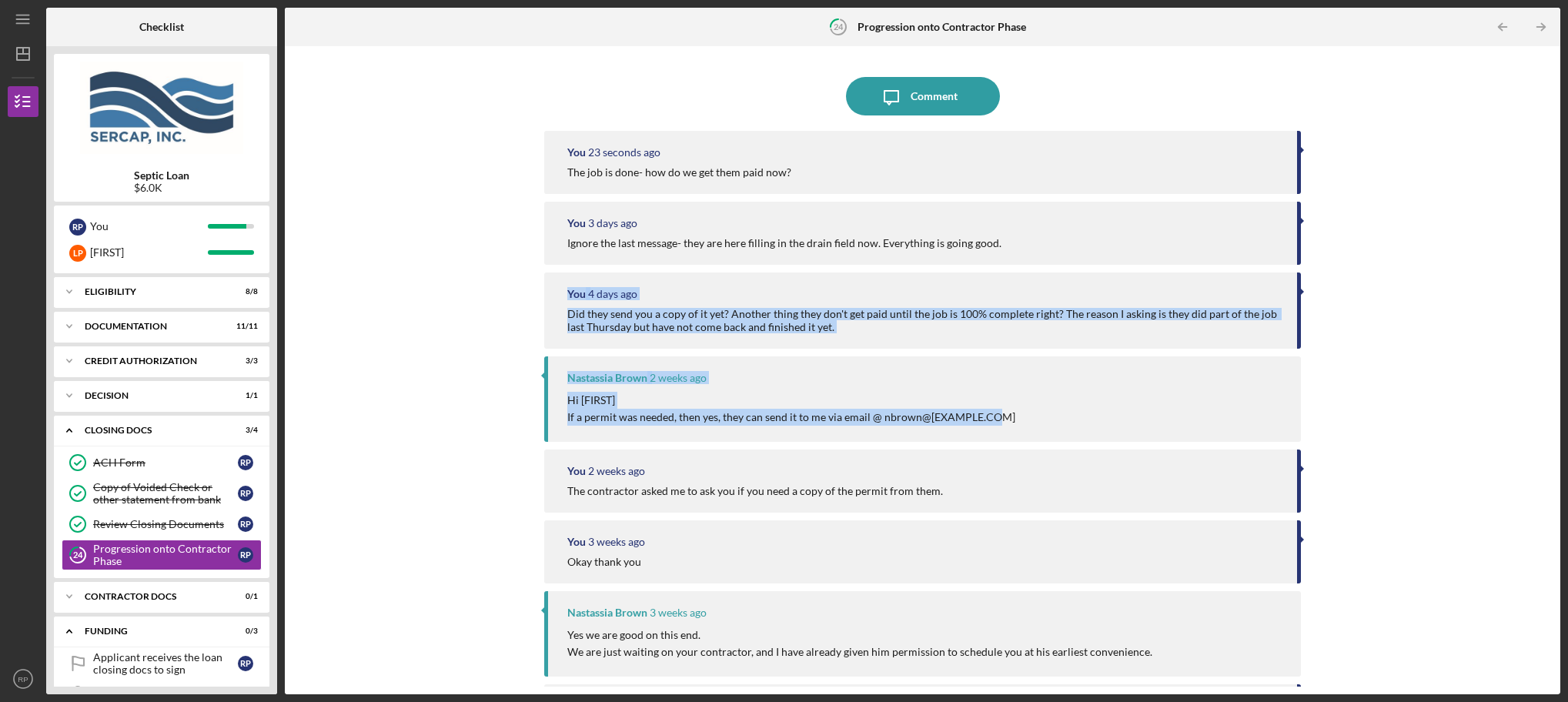 drag, startPoint x: 1557, startPoint y: 268, endPoint x: 1563, endPoint y: 428, distance: 160.1125 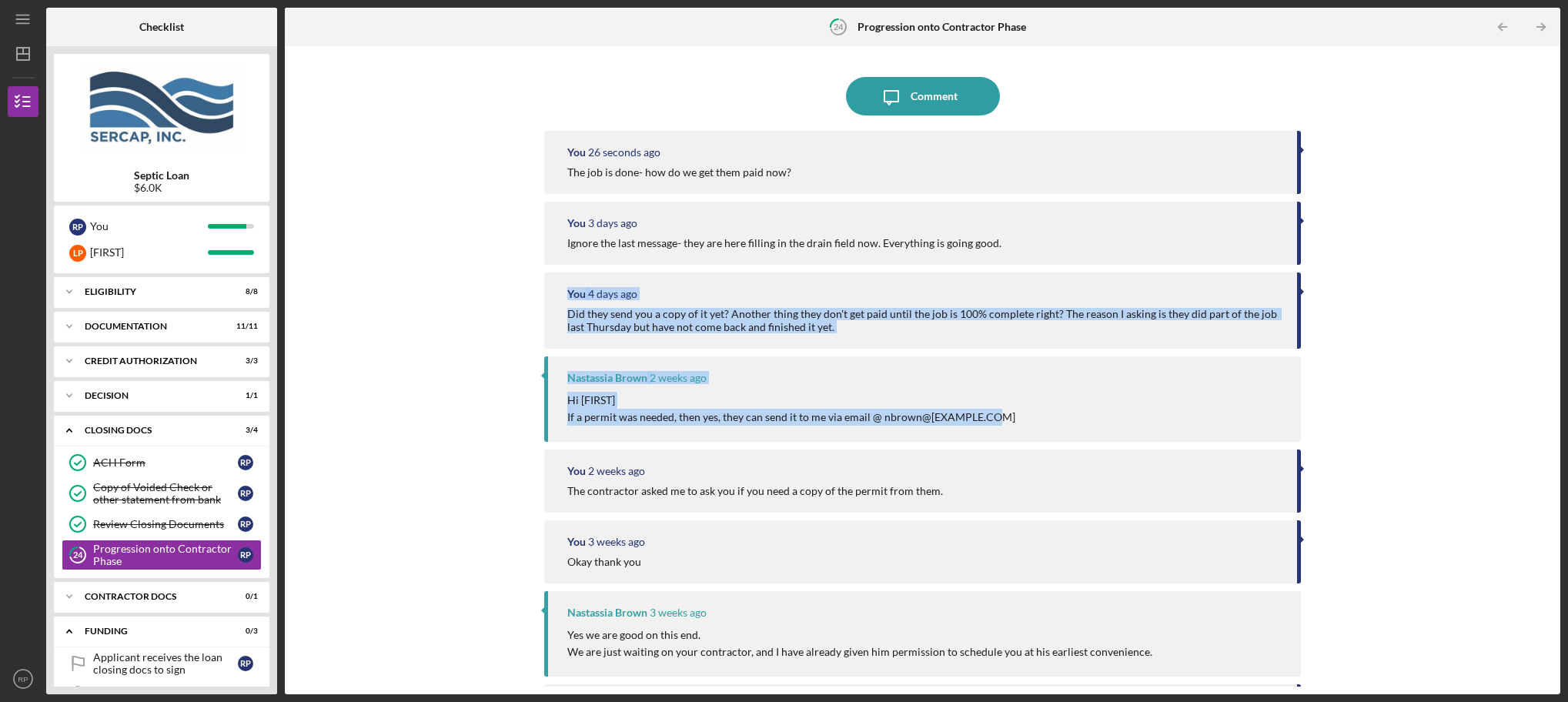 click on "Icon/Message Comment You   26 seconds ago The job is done- how do we get them paid now? You   3 days ago Ignore the last message- they are here filling in the drain field now. Everything is going good. You   4 days ago Did they send you a copy of it yet? Another thing they don't get paid until the job is 100% complete right? The reason I asking is they did part of the job last Thursday but have not come back and finished it yet. Nastassia [LAST]   2 weeks ago Hi Russel If a permit was needed, then yes, they can send it to me via email @ nbrown@[EXAMPLE.COM] You   2 weeks ago The contractor asked me to ask you if you need a copy of the permit from them. You   3 weeks ago Okay thank you Nastassia [LAST]   3 weeks ago Yes we are good on this end.  We are just waiting on your contractor, and I have already given him permission to schedule you at his earliest convenience.  You   3 weeks ago Just making sure everything is still good to go. The contractor is waiting on the county for the permit. You     You" at bounding box center (922, 370) 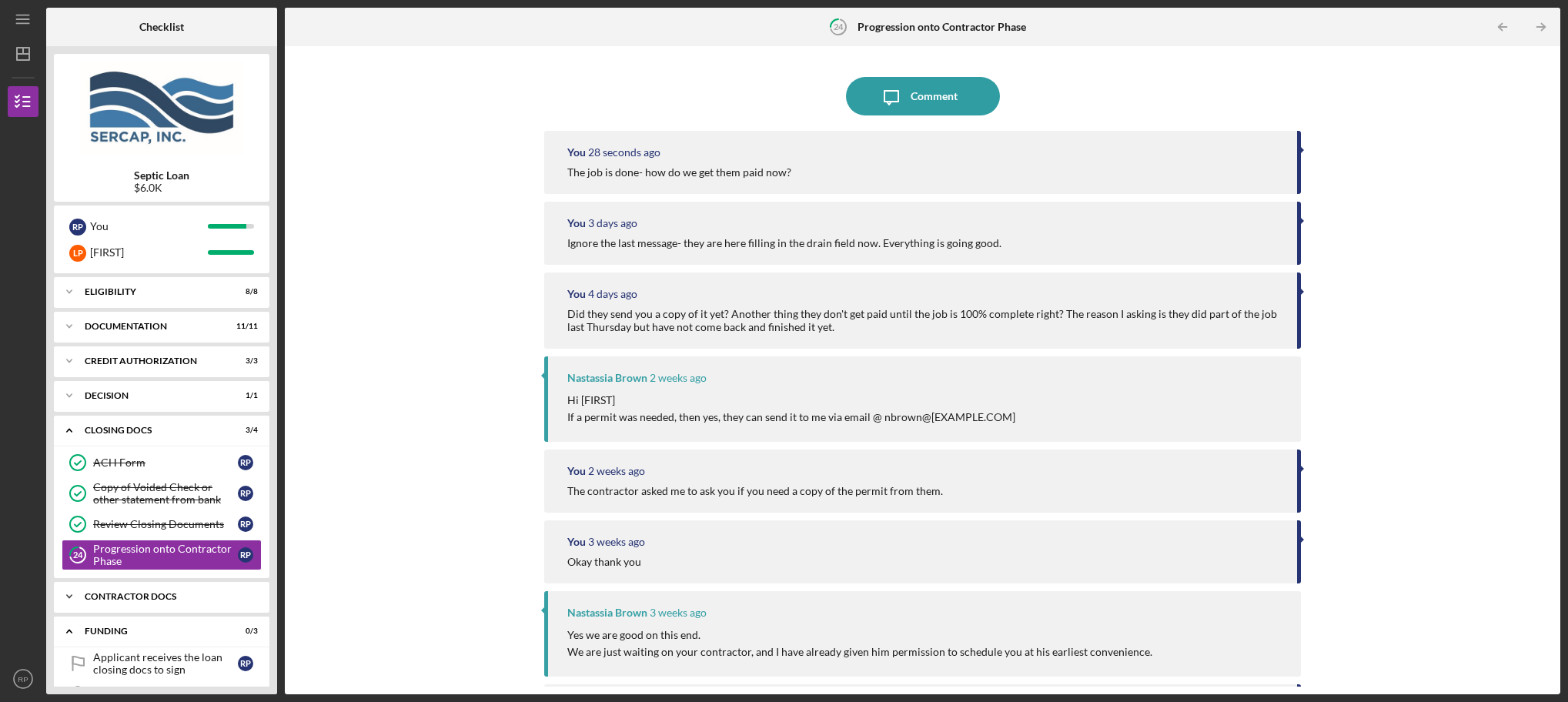 click on "Icon/Expander Contractor Docs 0 / 1" at bounding box center (162, 597) 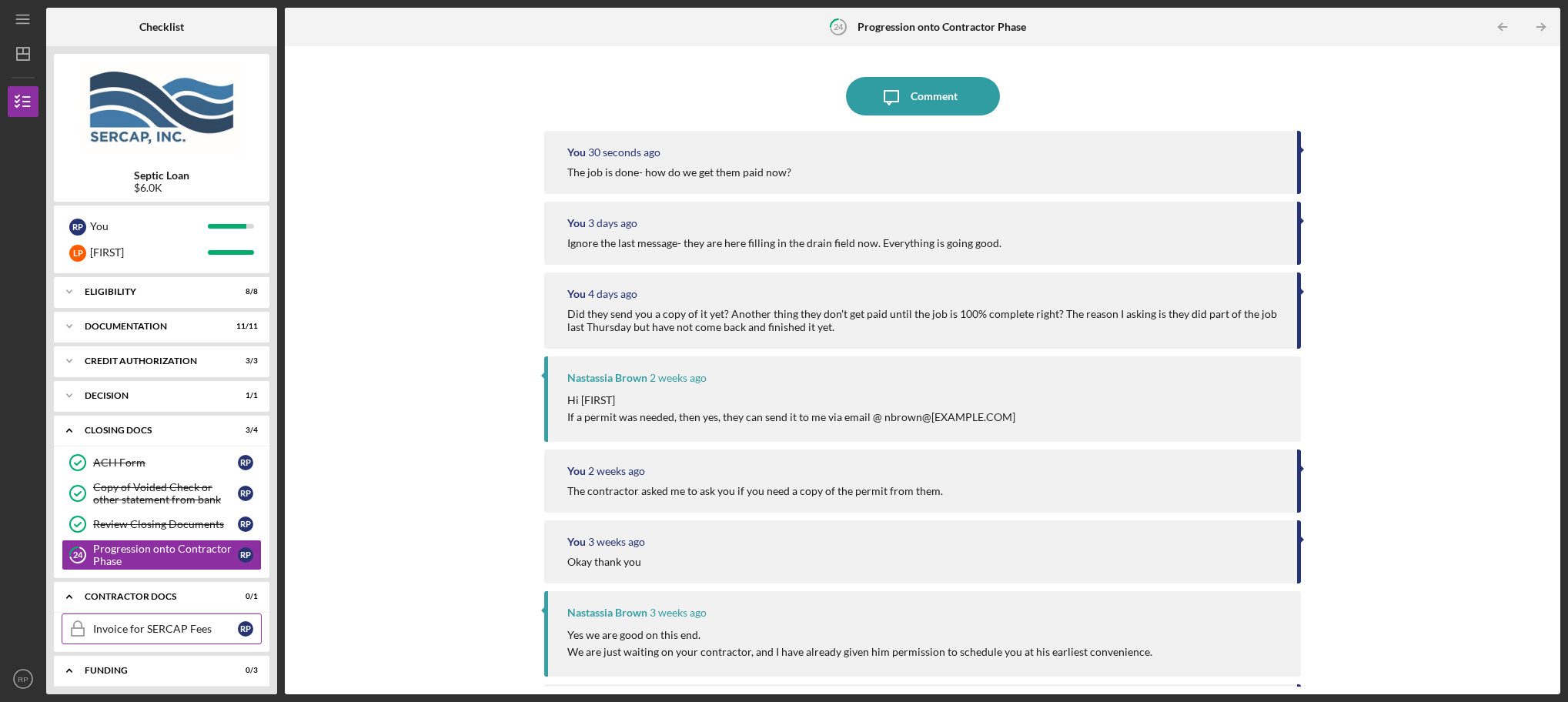 click on "Invoice for SERCAP Fees Invoice for SERCAP Fees R P" at bounding box center [162, 629] 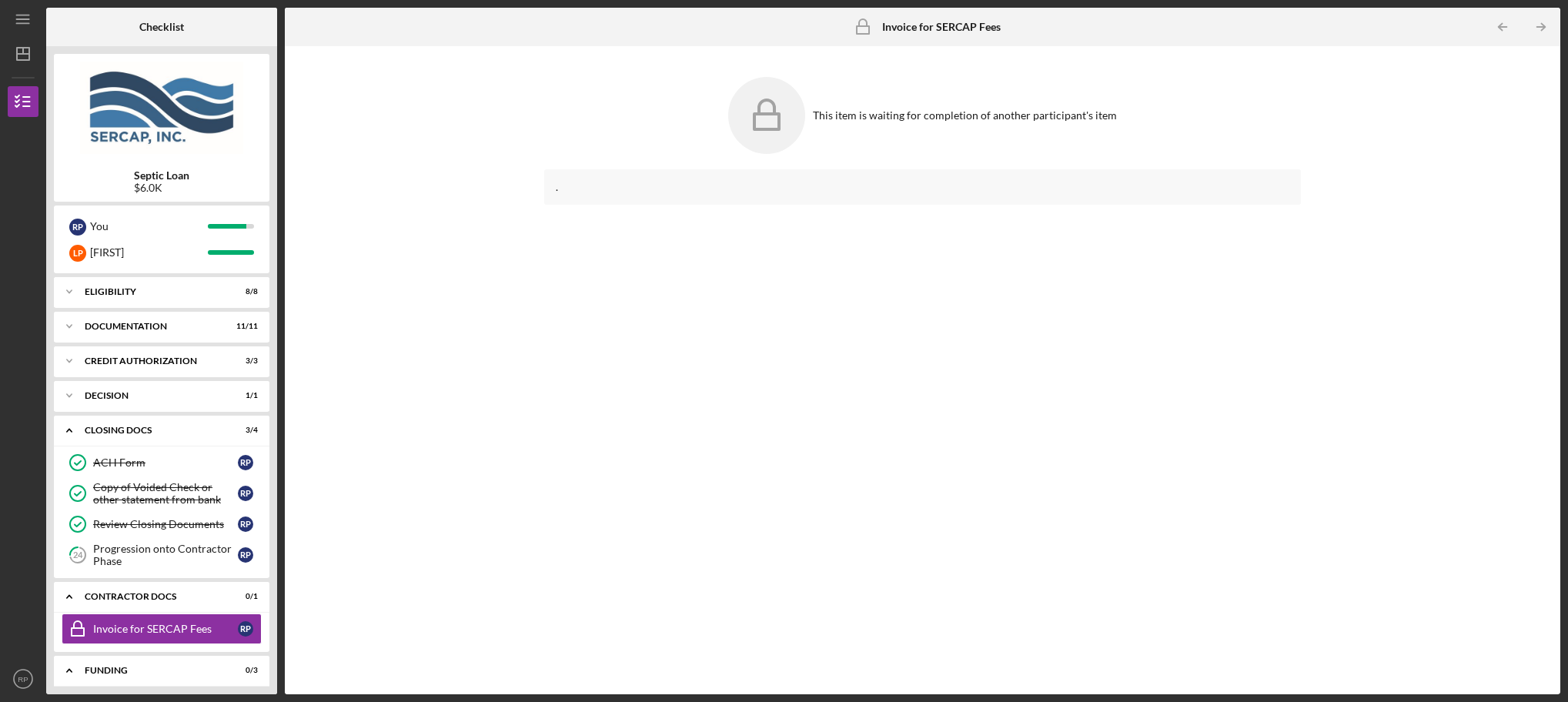 click at bounding box center [23, 526] 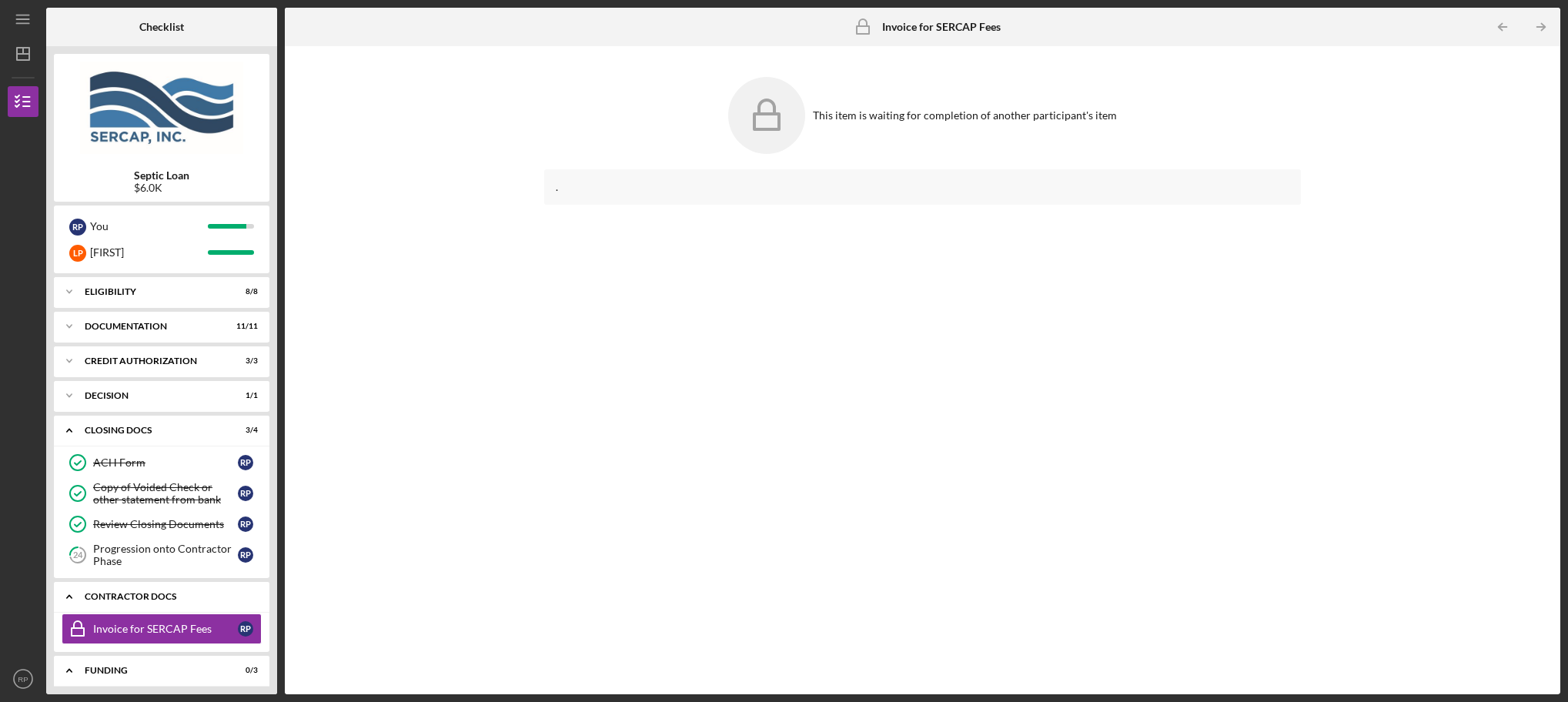 click on "Contractor Docs" at bounding box center [167, 597] 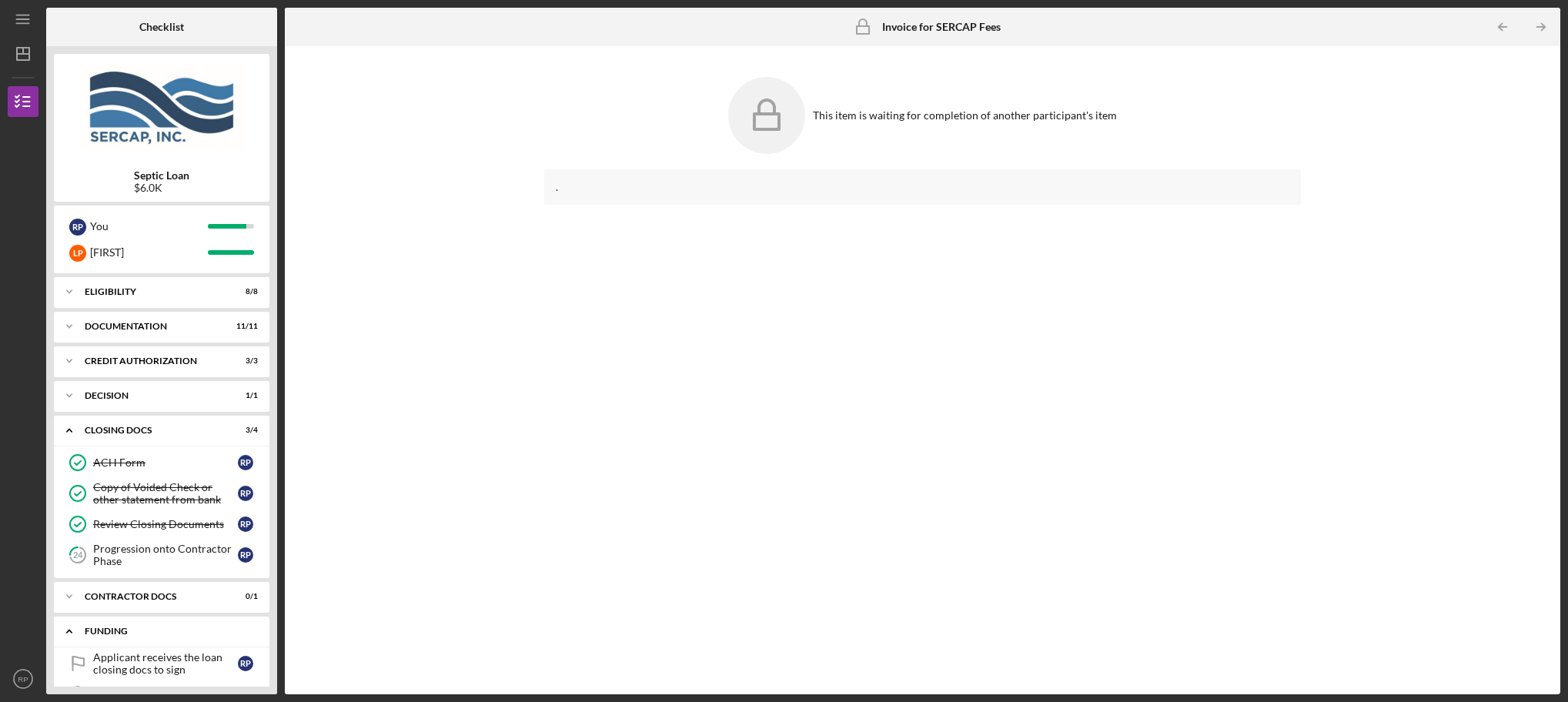 click on "Funding" at bounding box center [167, 631] 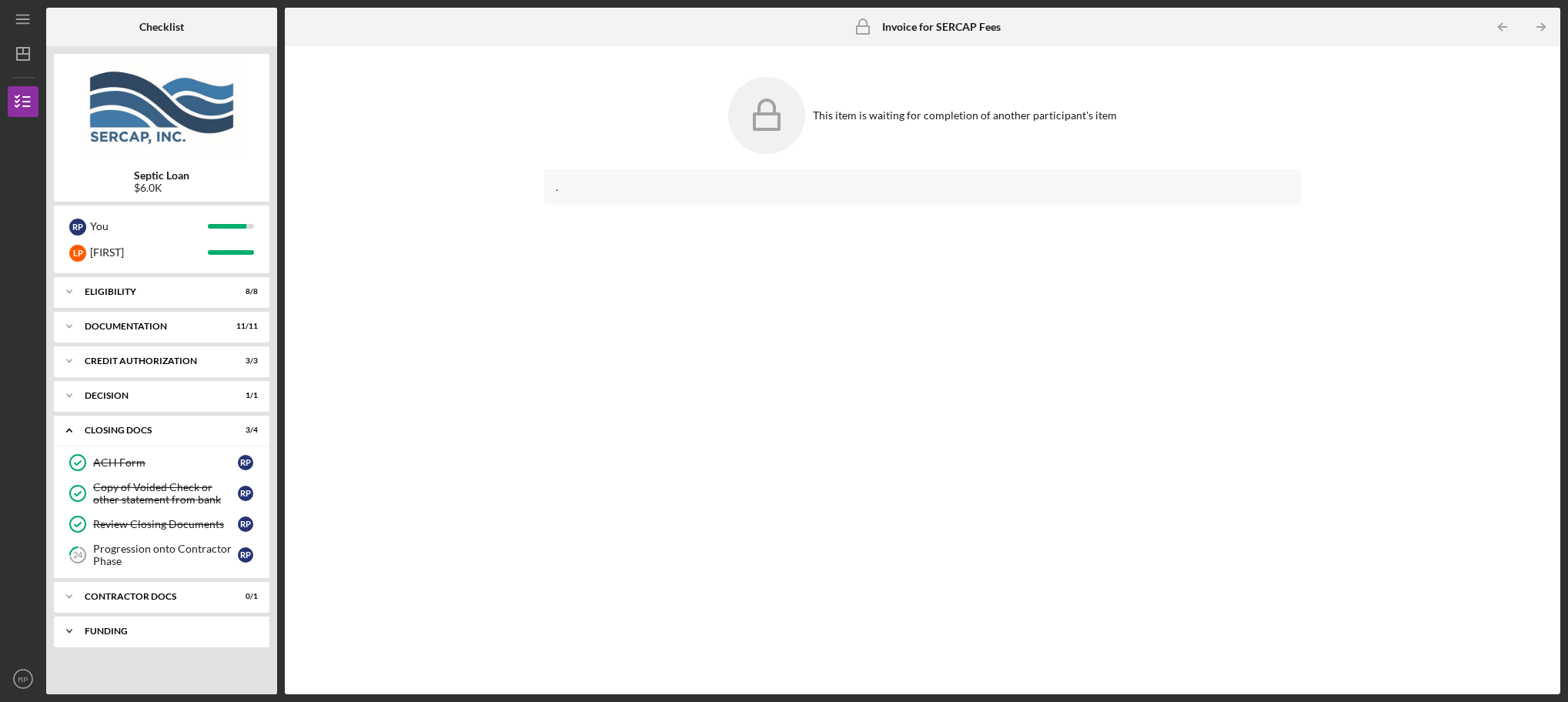 click on "Funding" at bounding box center (167, 631) 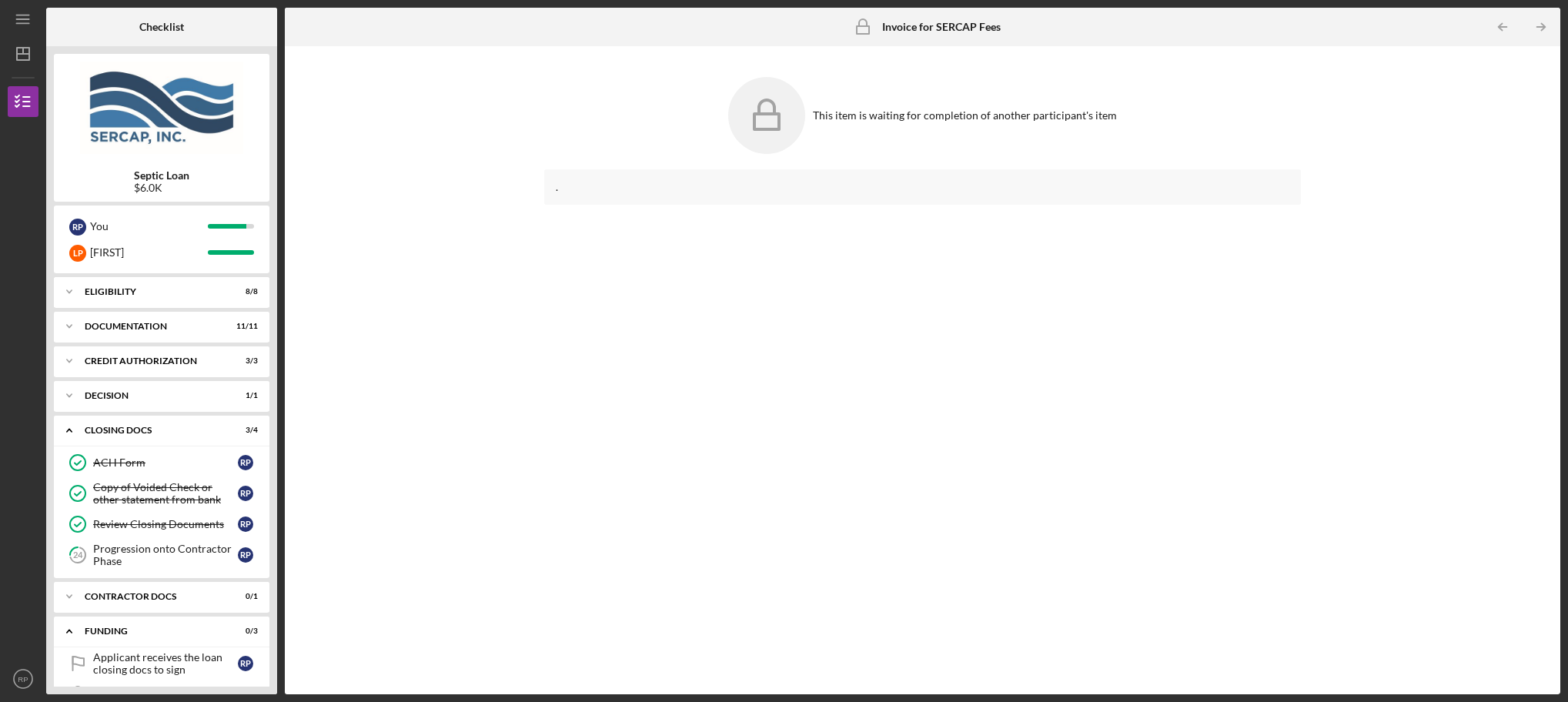 click on "This item is waiting for completion of another participant's item ." at bounding box center (922, 370) 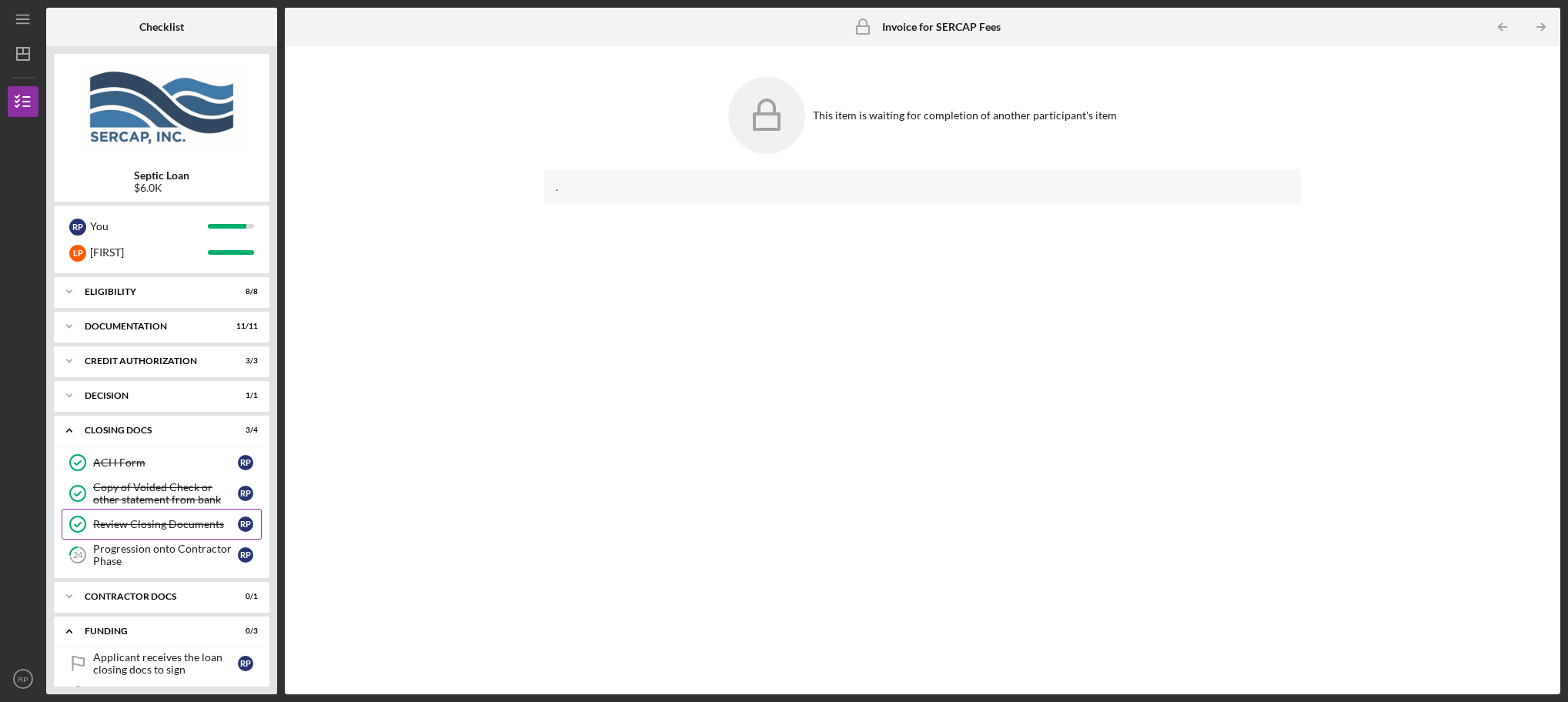 click at bounding box center (23, 526) 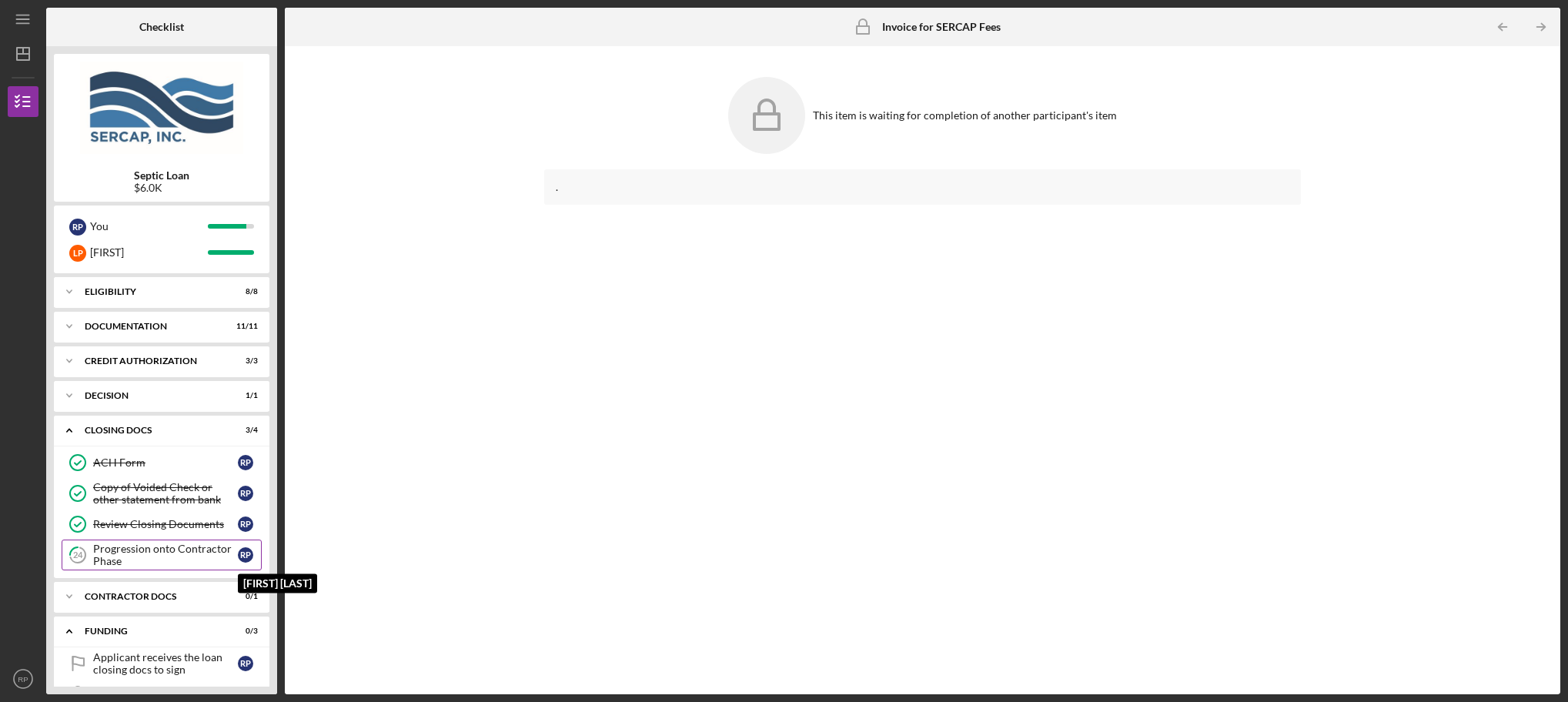 click on "R P" at bounding box center [249, 555] 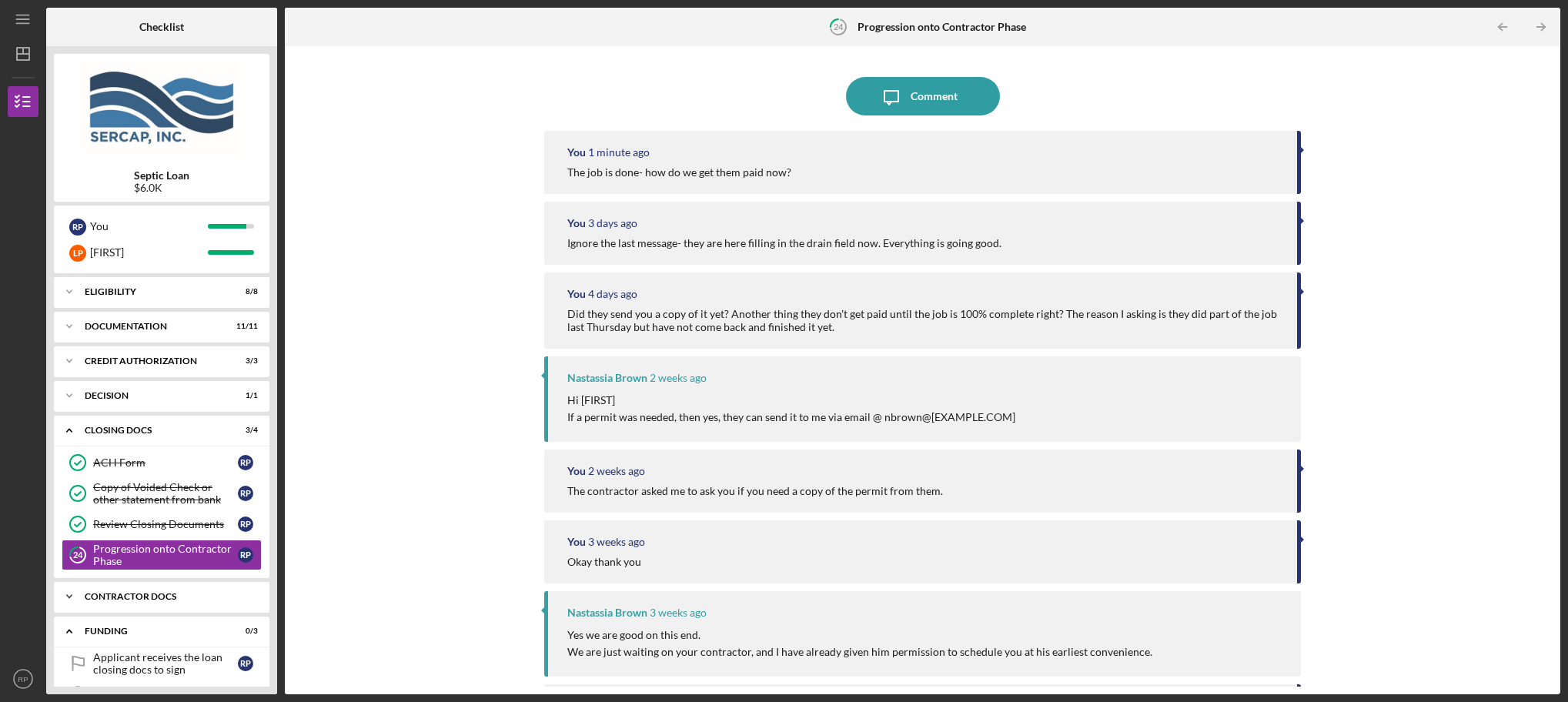 click on "Contractor Docs" at bounding box center (167, 597) 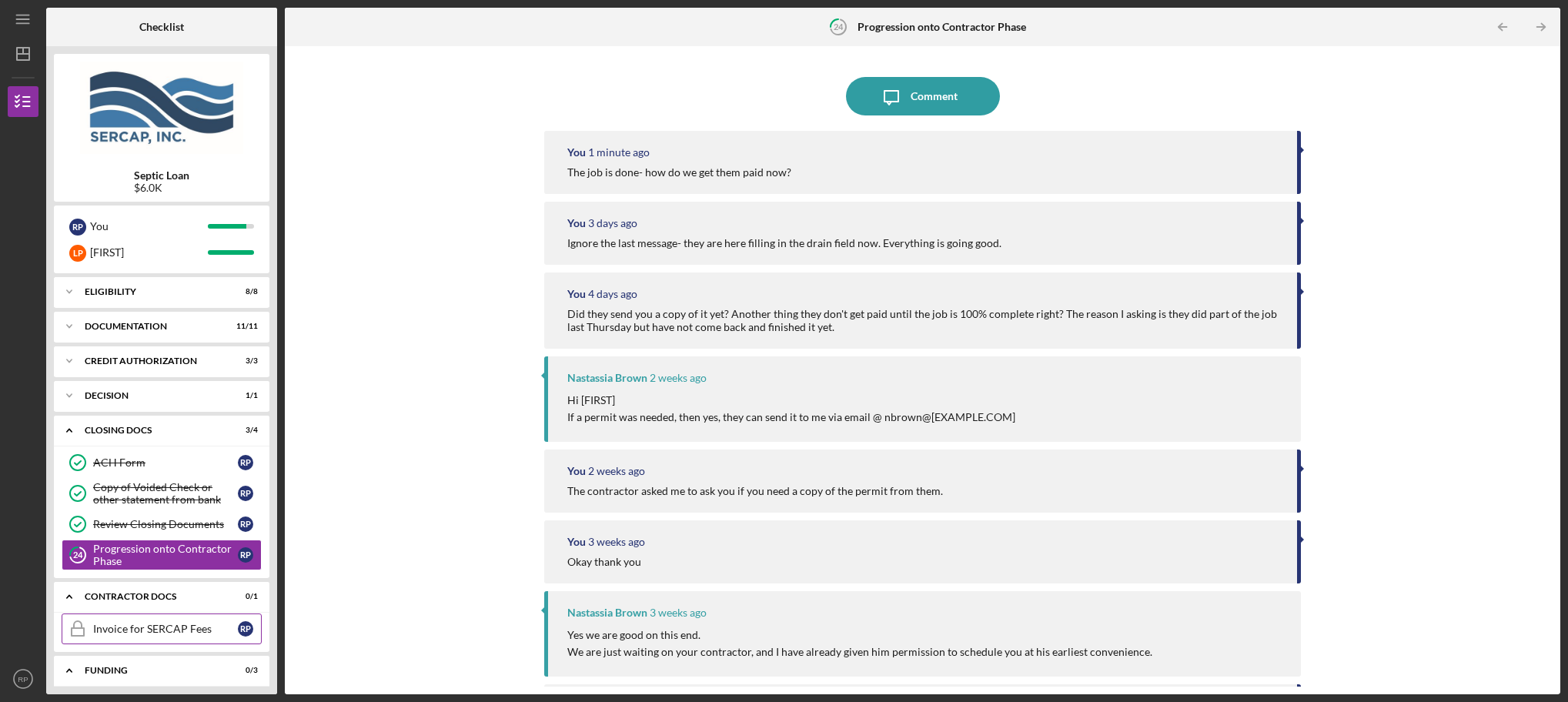 click on "Invoice for SERCAP Fees" at bounding box center [165, 629] 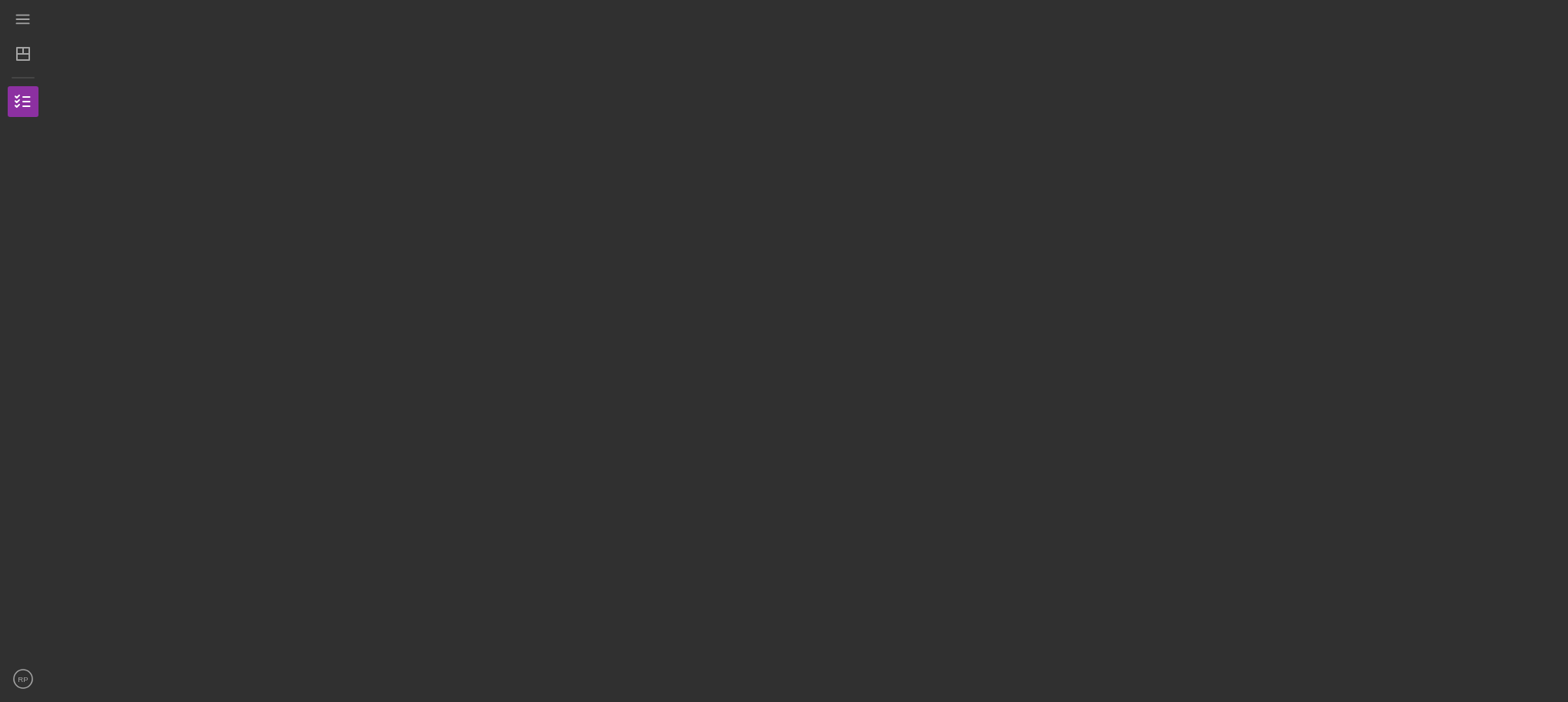 scroll, scrollTop: 0, scrollLeft: 0, axis: both 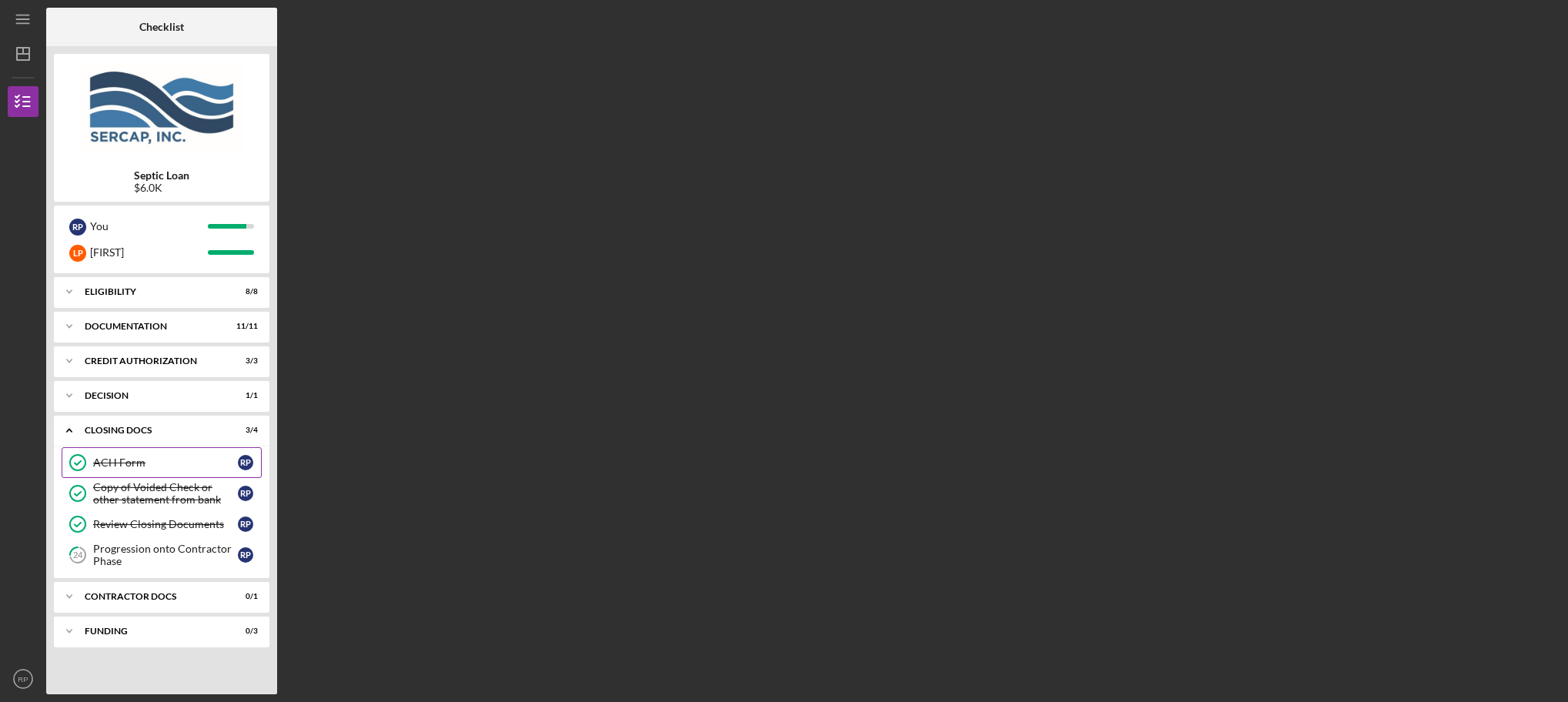 click on "ACH Form" at bounding box center (165, 463) 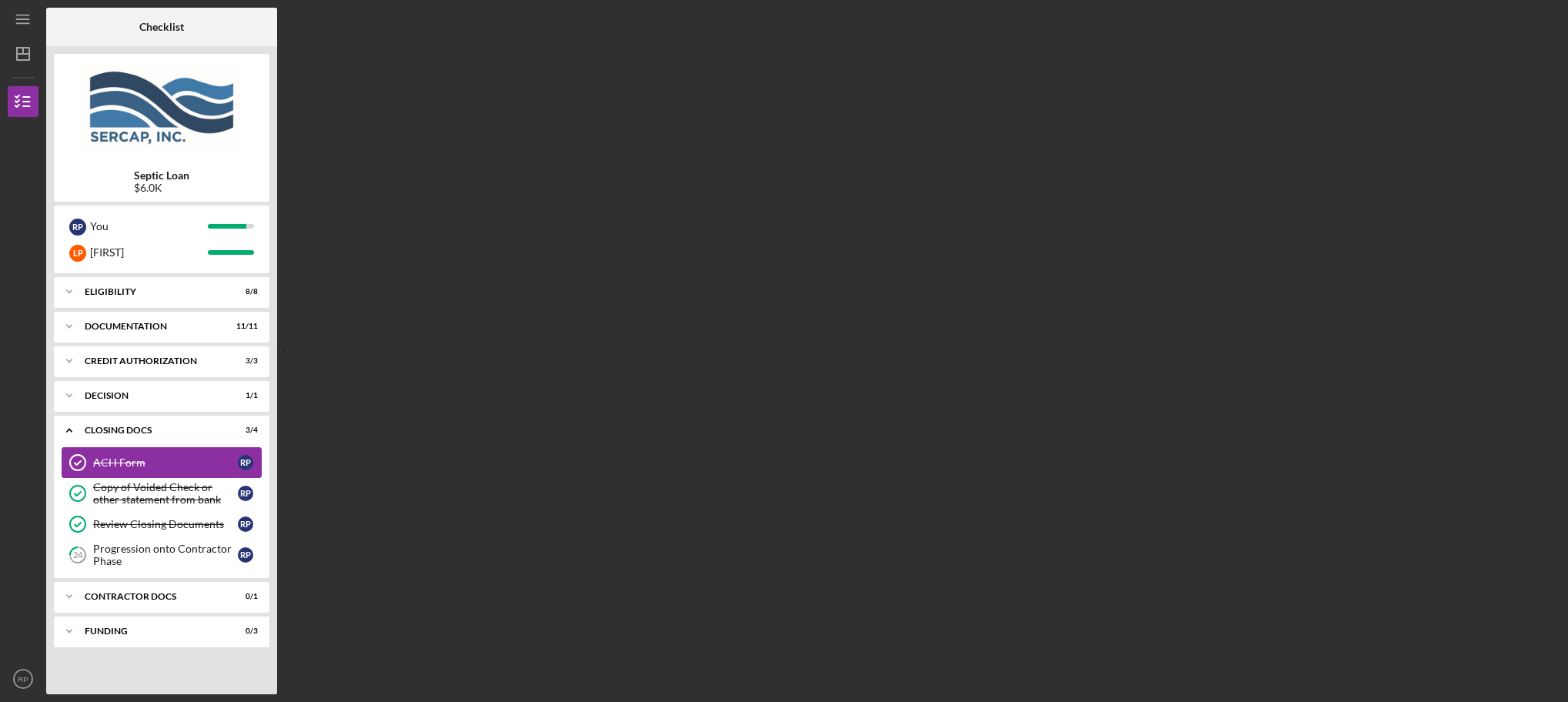click on "ACH Form" at bounding box center (165, 463) 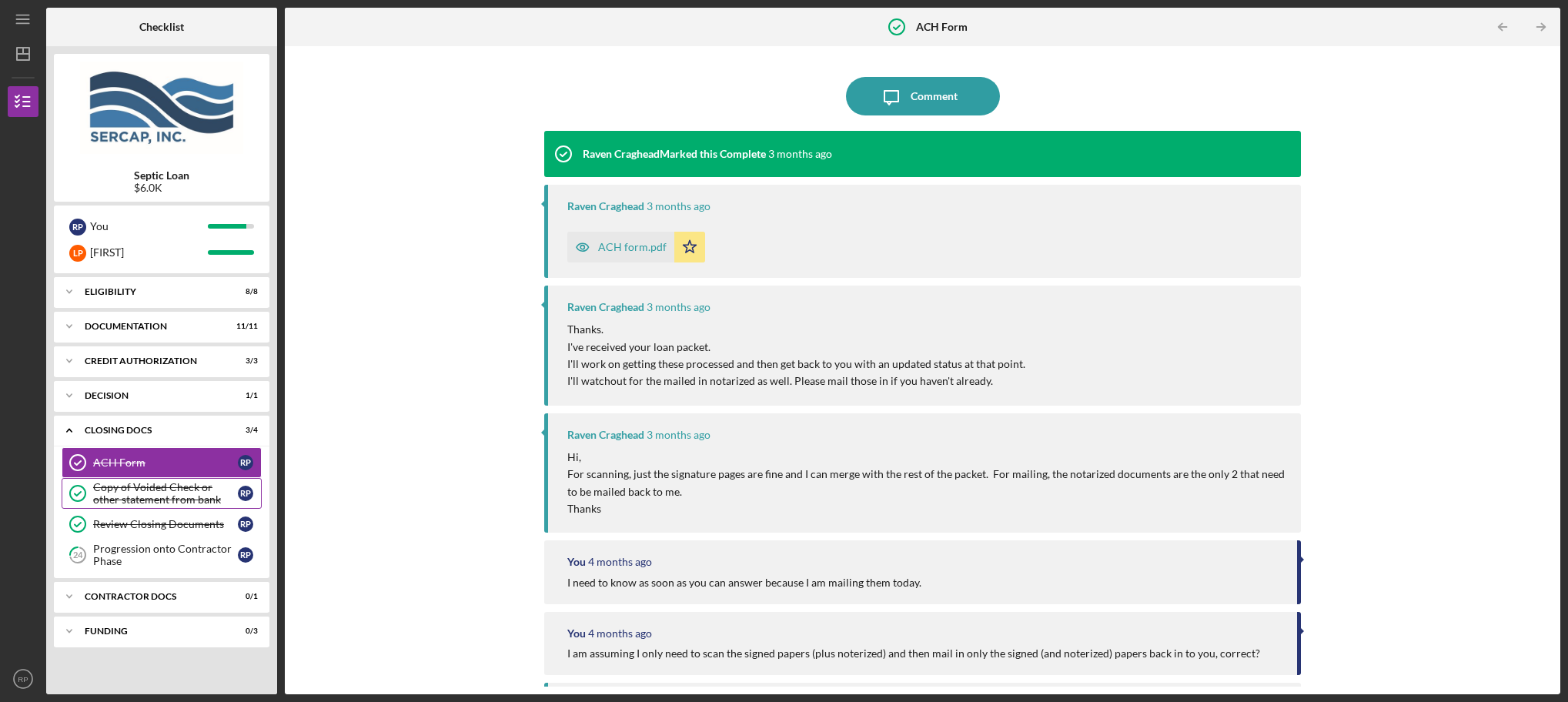 click on "Copy of Voided Check or other statement from bank" at bounding box center (165, 493) 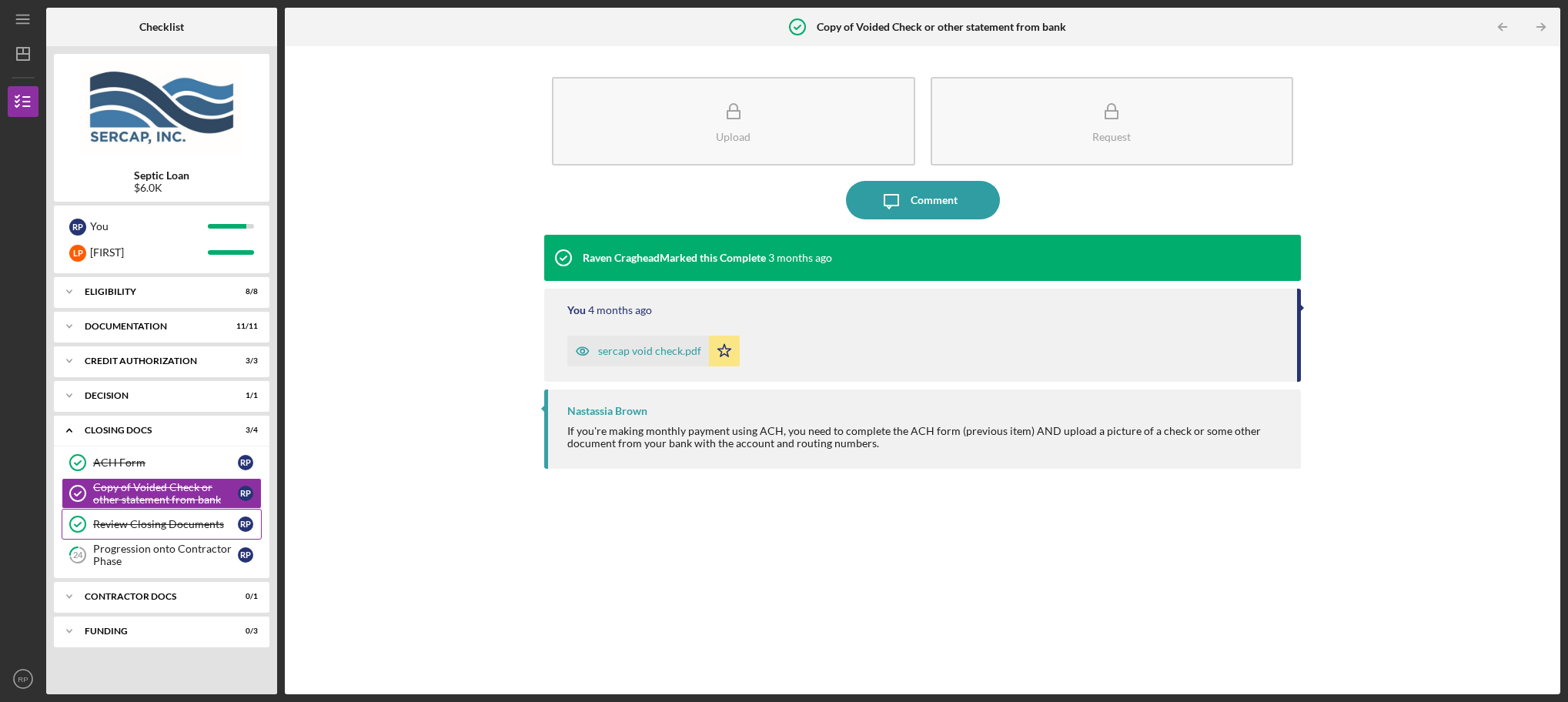 click on "Review Closing Documents" at bounding box center (165, 524) 